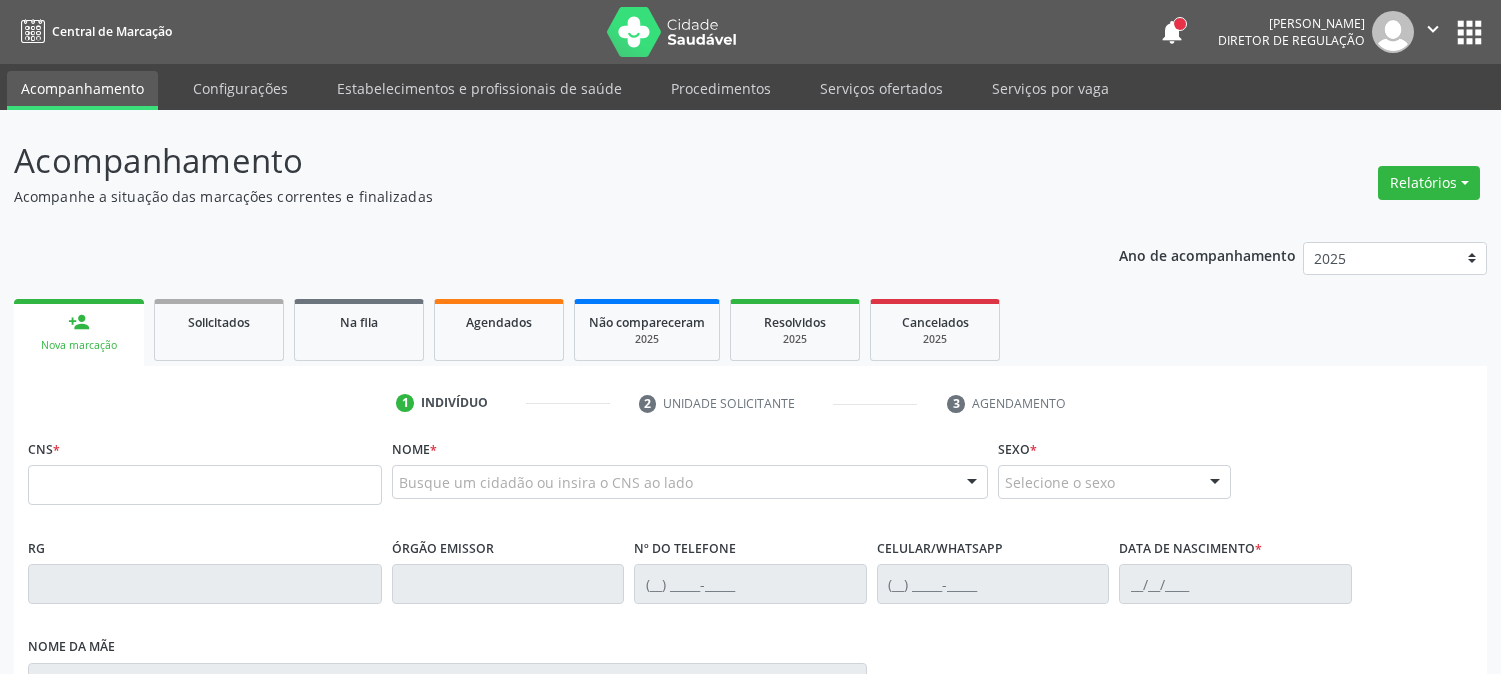 scroll, scrollTop: 0, scrollLeft: 0, axis: both 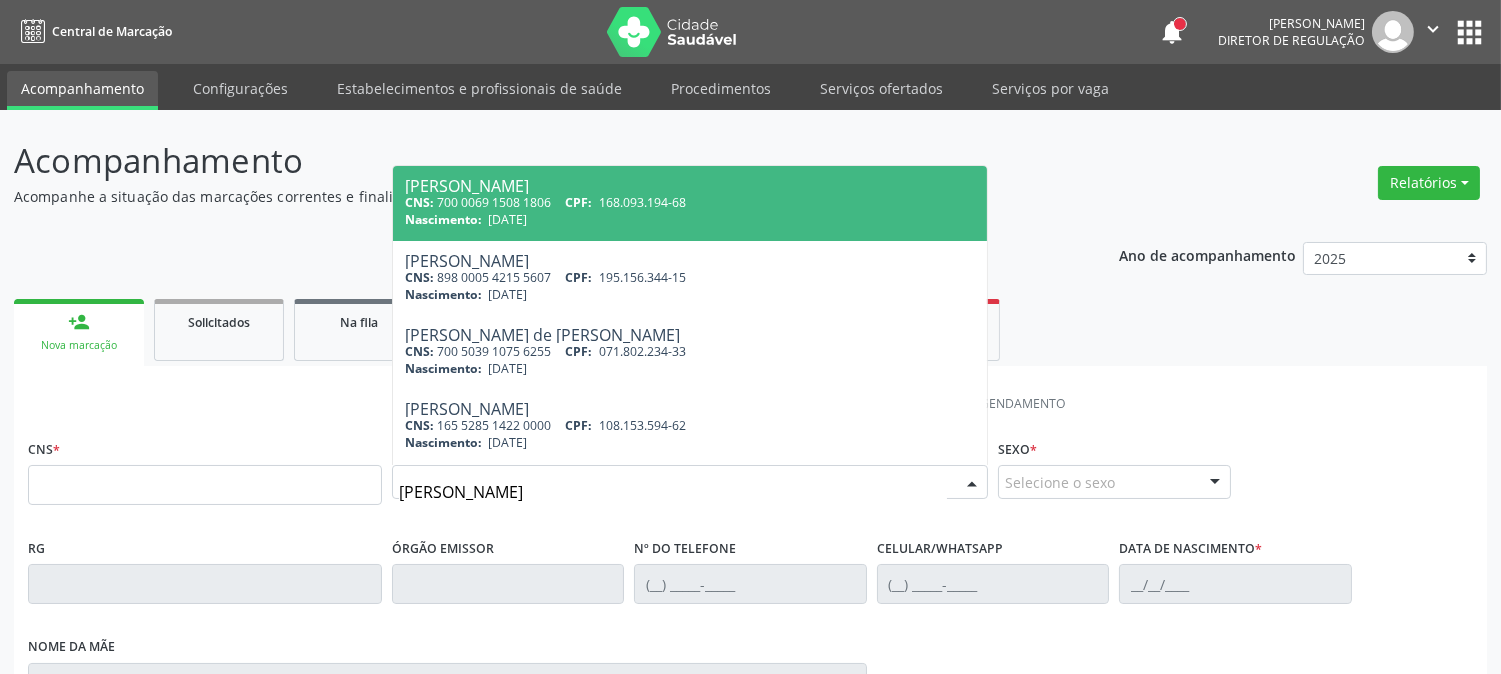 type on "[PERSON_NAME]" 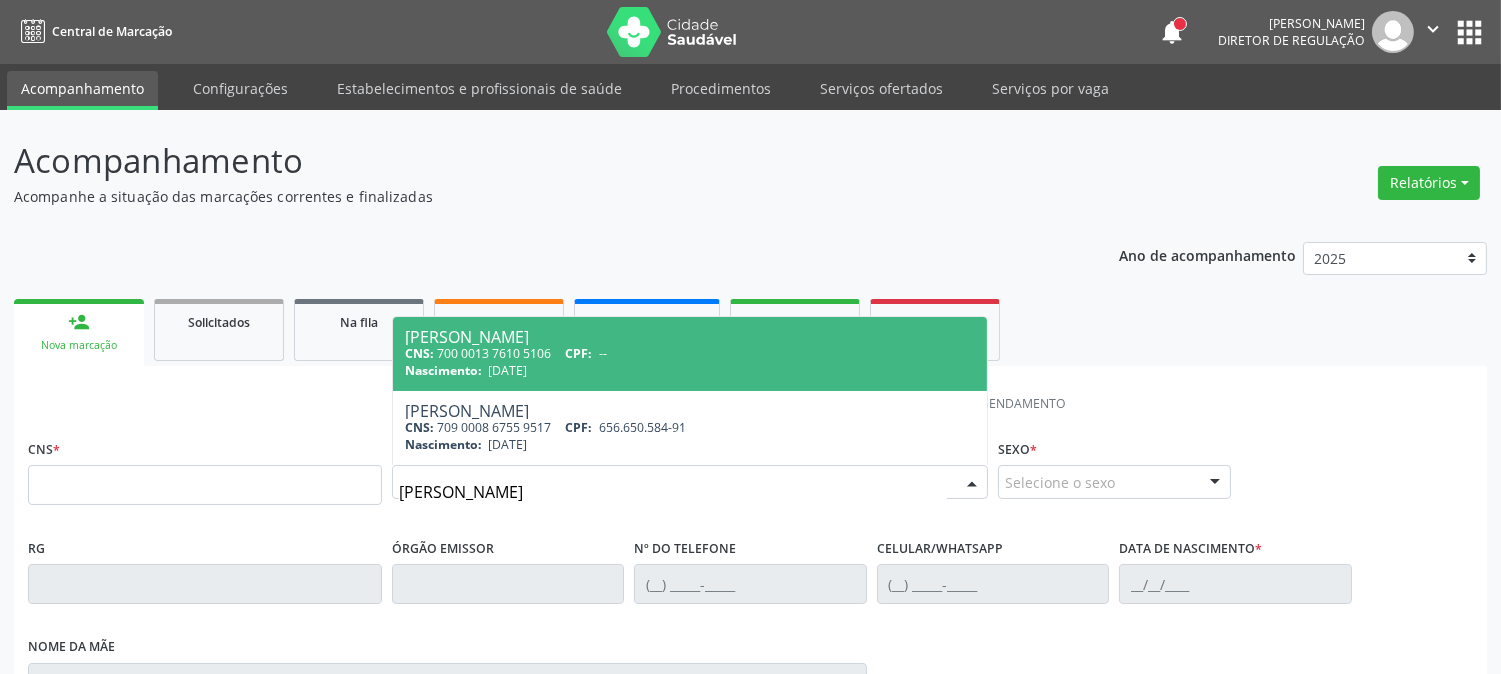 click on "Nascimento:
[DATE]" at bounding box center [690, 370] 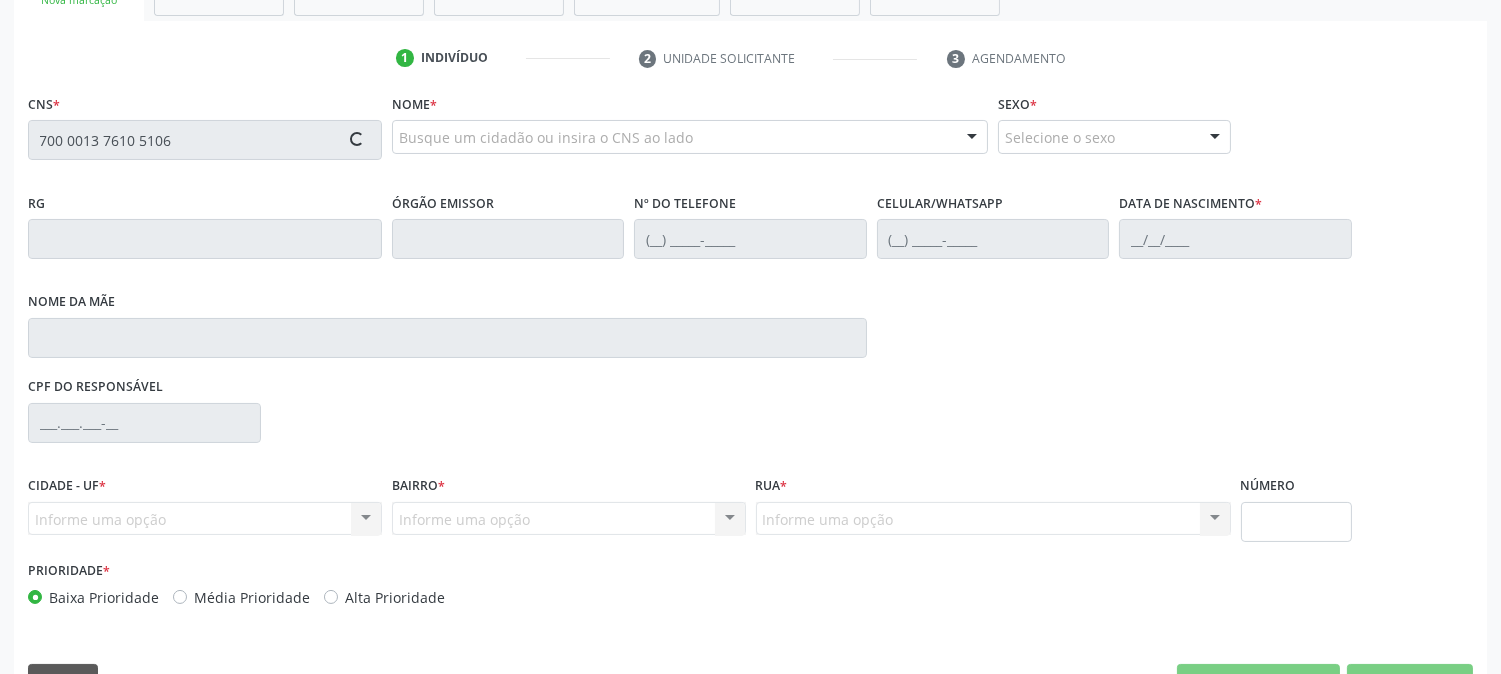 scroll, scrollTop: 395, scrollLeft: 0, axis: vertical 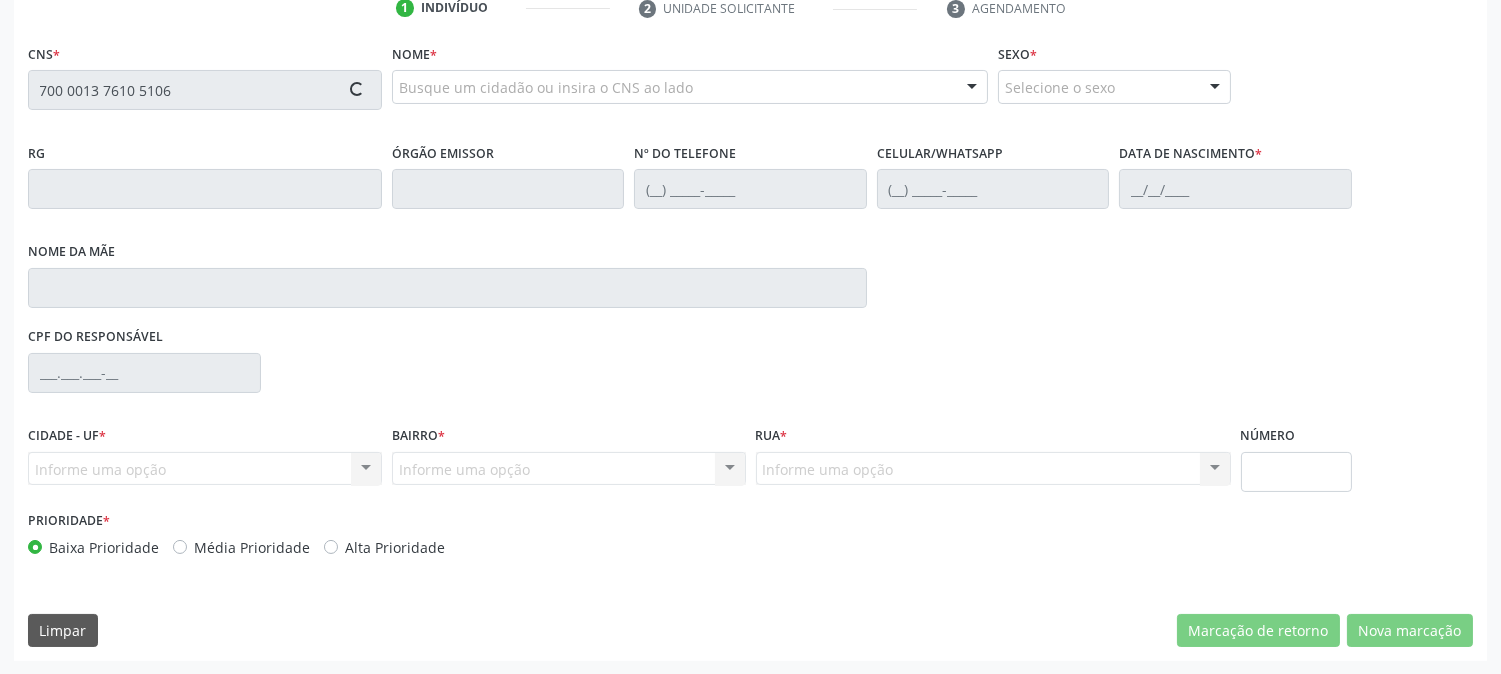 type on "700 0013 7610 5106" 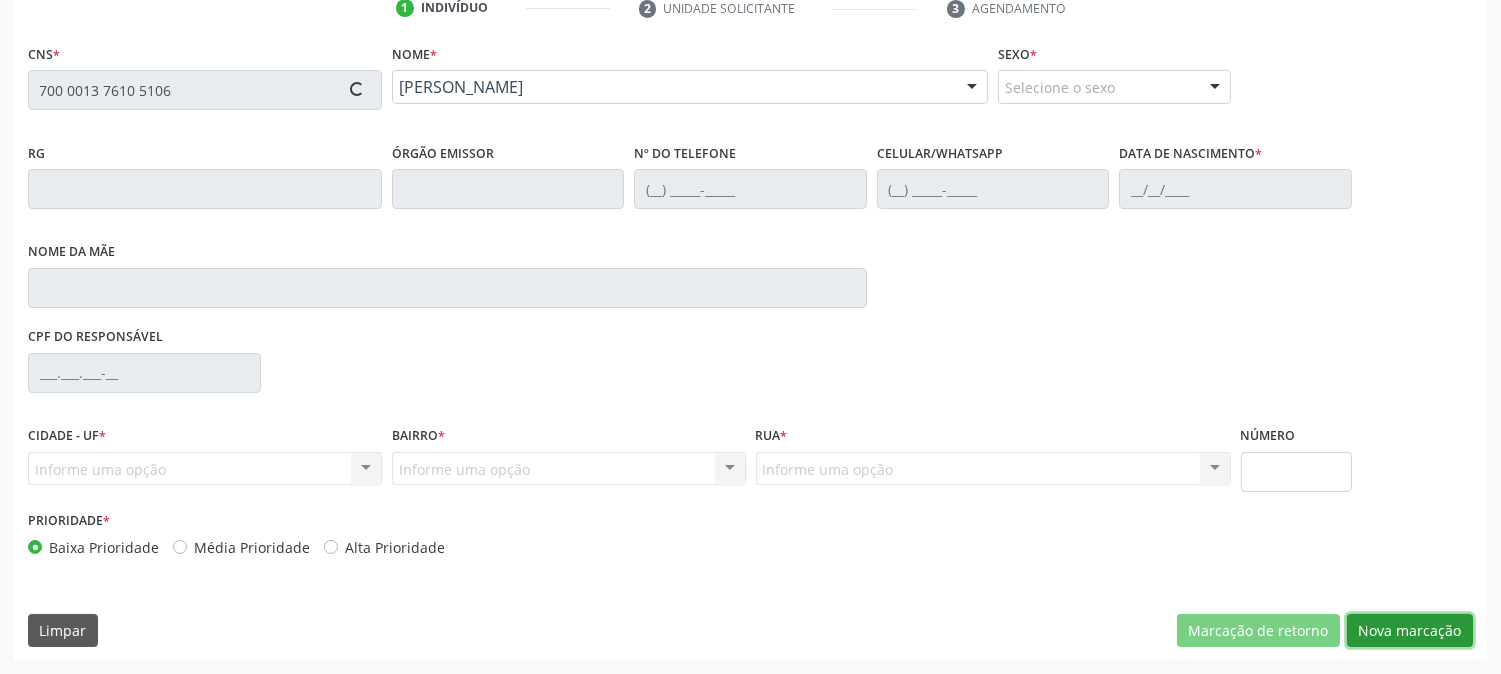 click on "Nova marcação" at bounding box center [1410, 631] 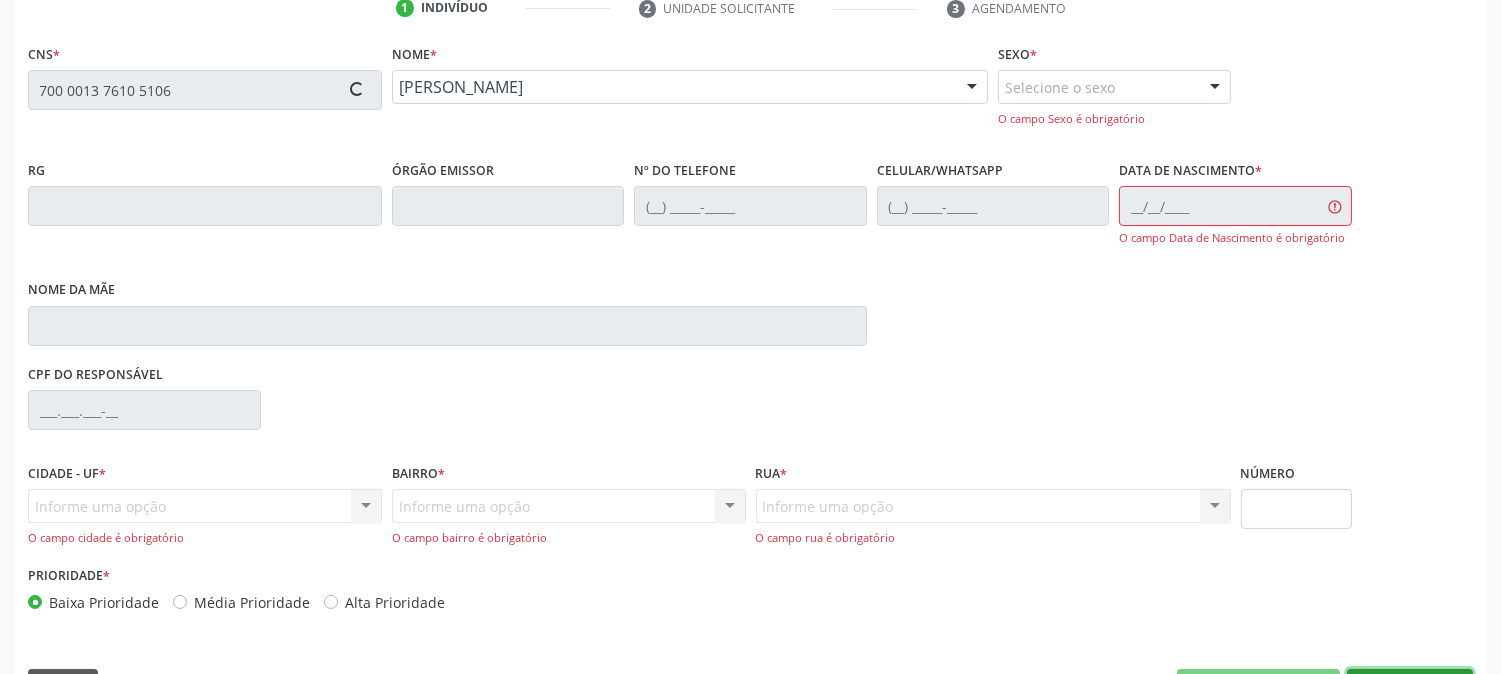 type on "[PHONE_NUMBER]" 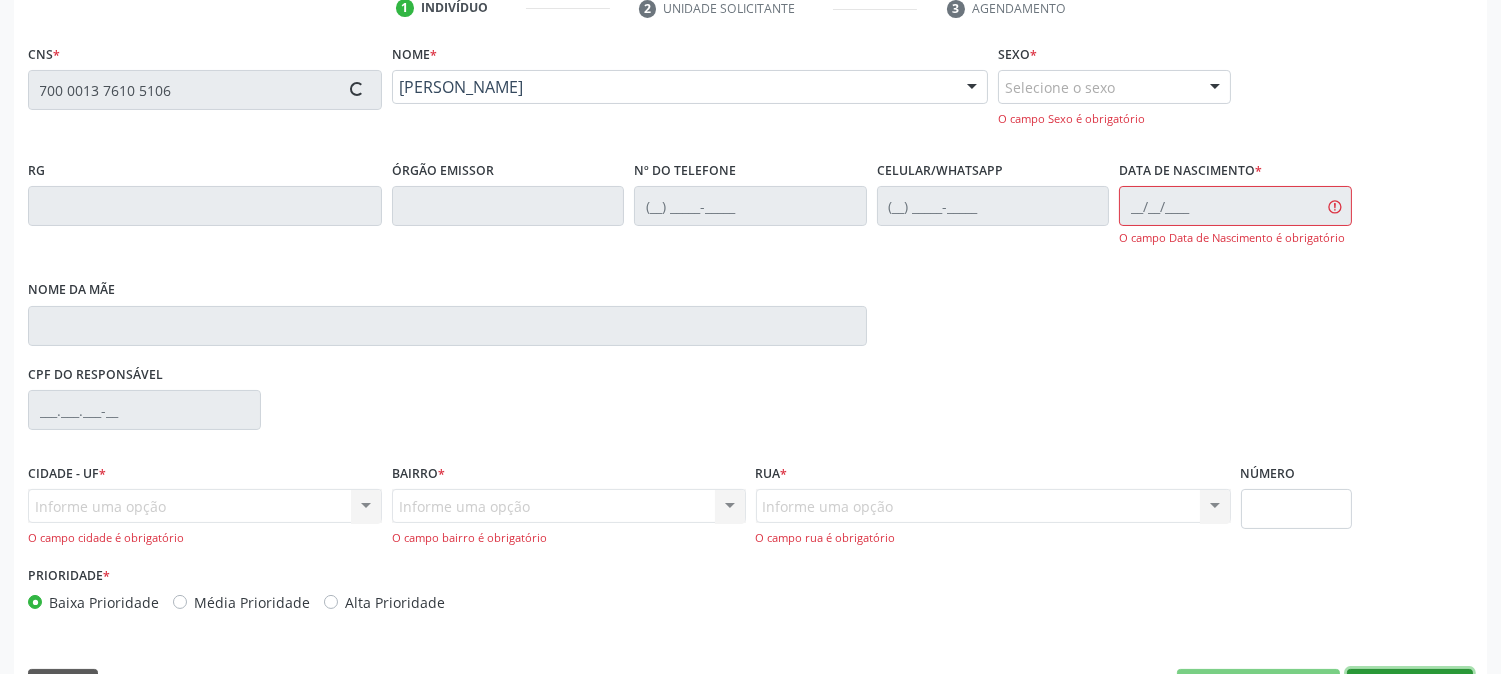 type on "[DATE]" 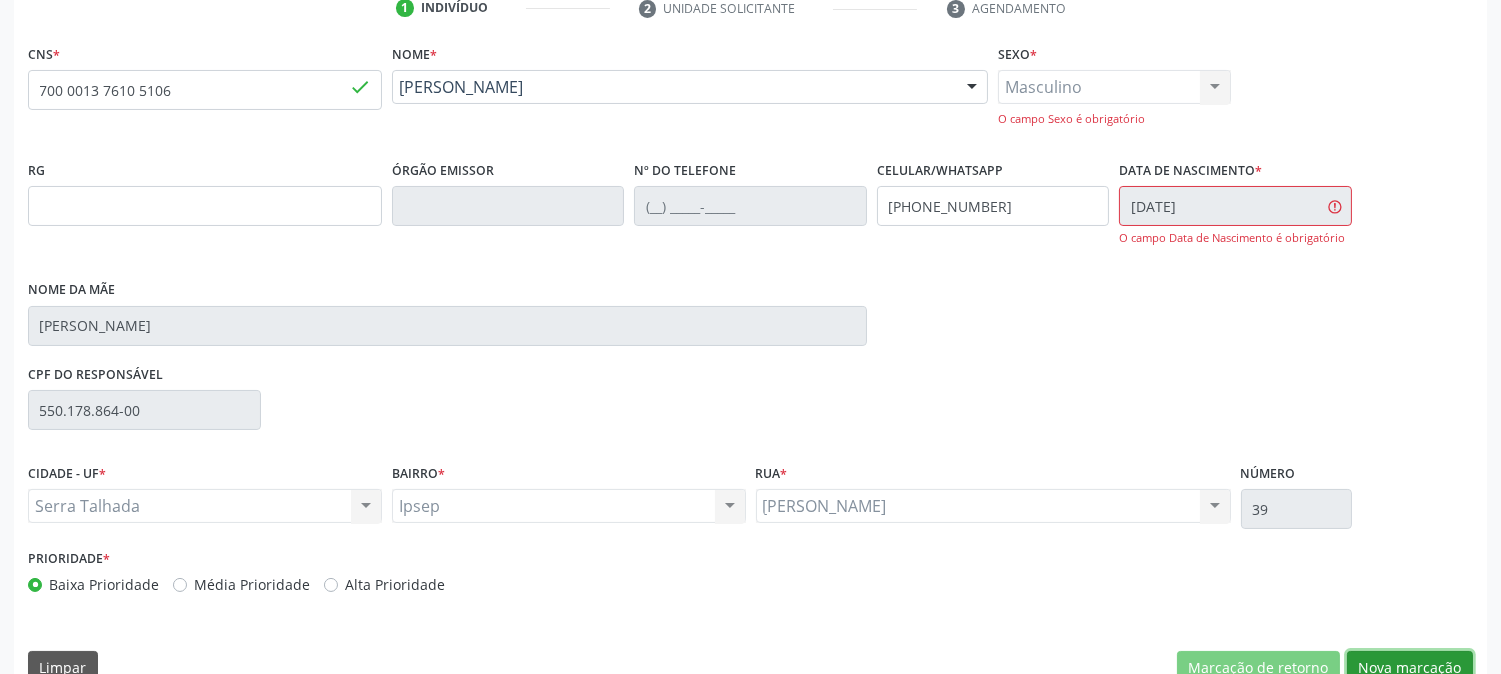 scroll, scrollTop: 433, scrollLeft: 0, axis: vertical 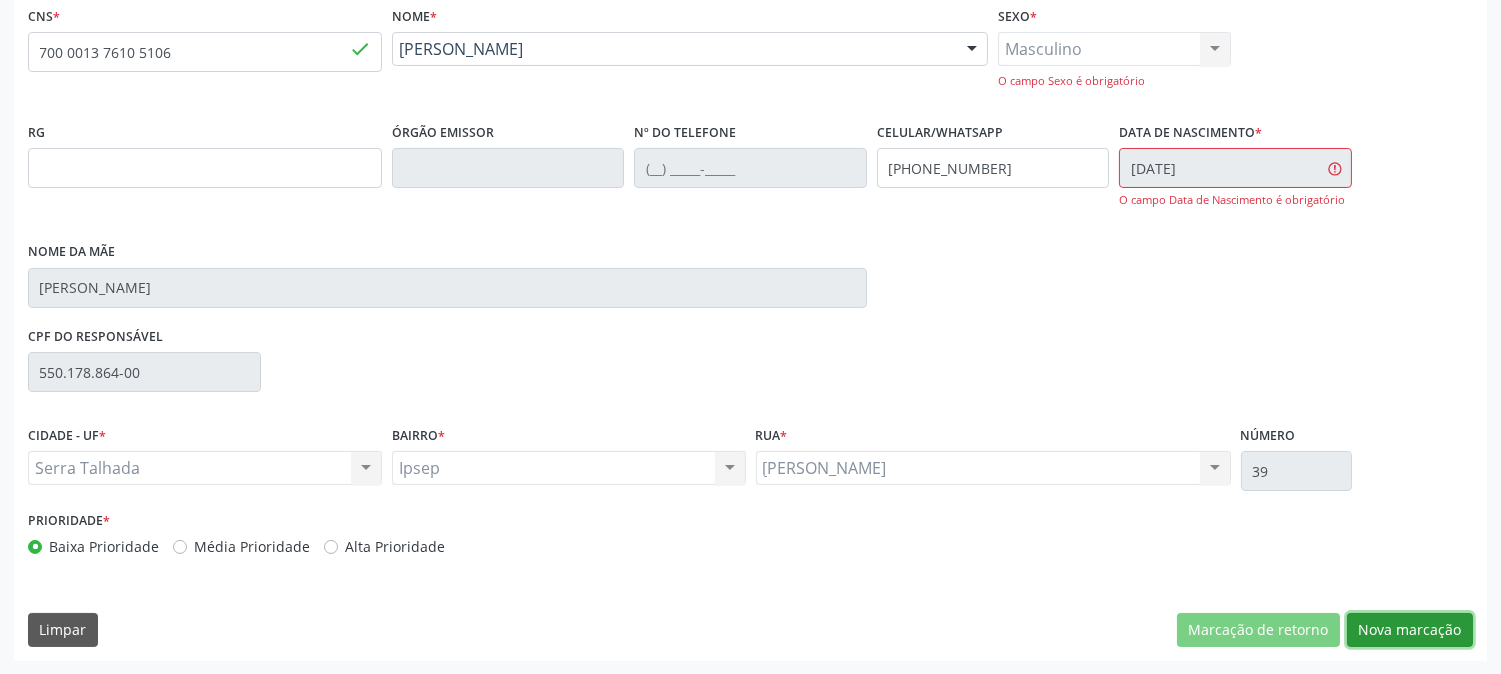 click on "Nova marcação" at bounding box center (1410, 630) 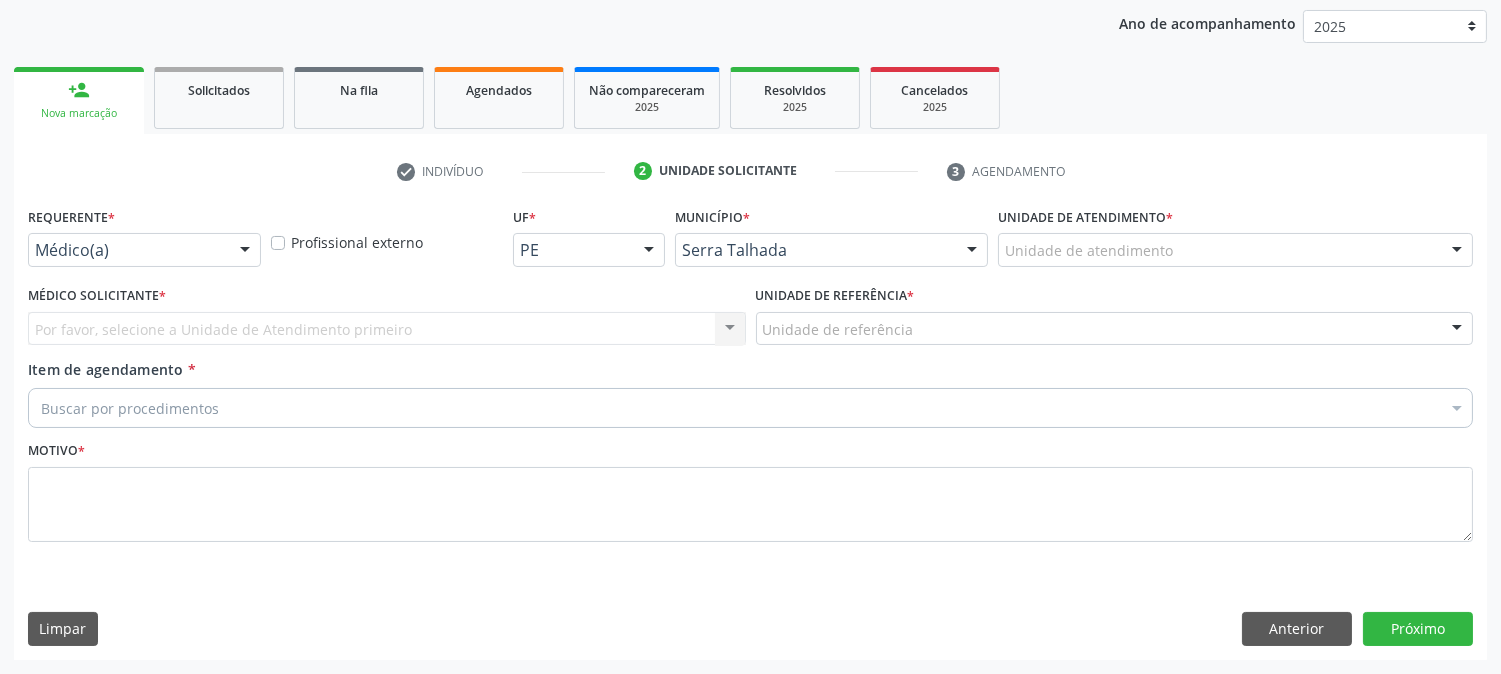 scroll, scrollTop: 231, scrollLeft: 0, axis: vertical 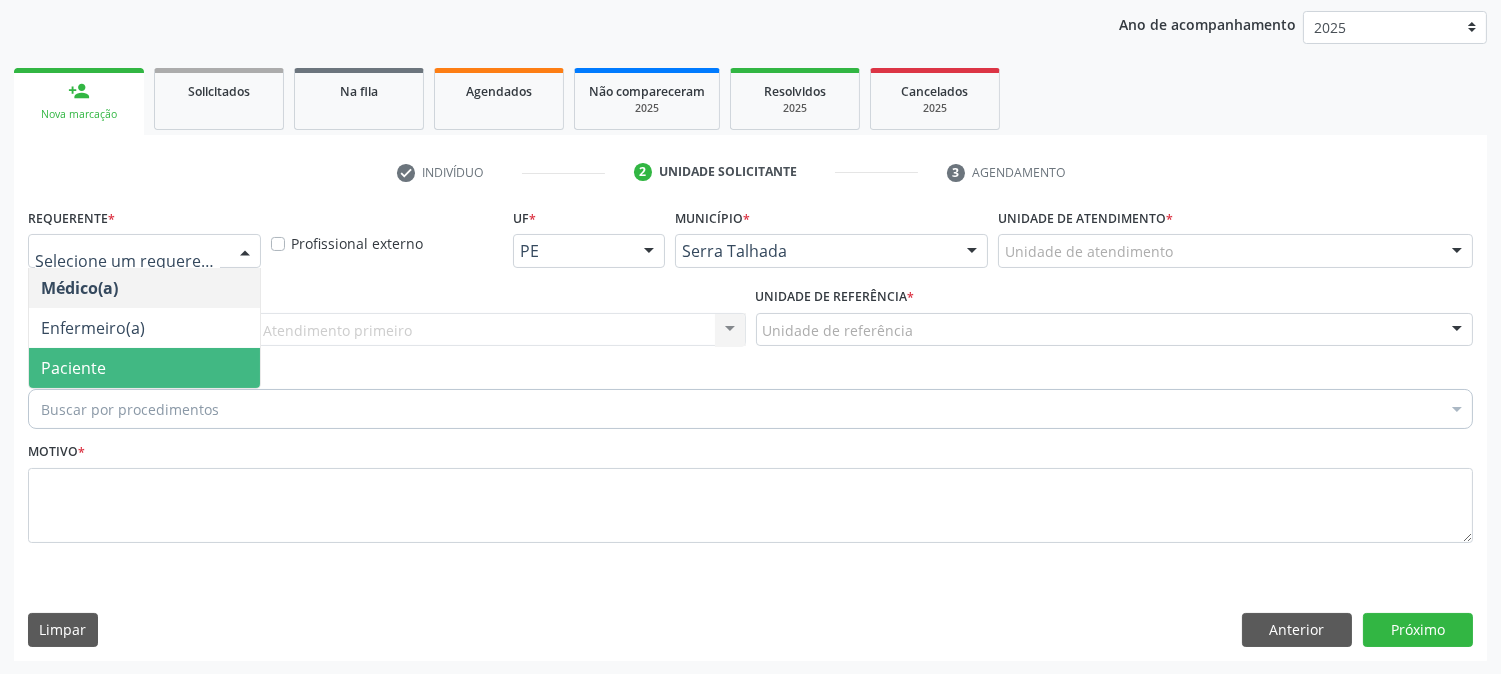click on "Paciente" at bounding box center [144, 368] 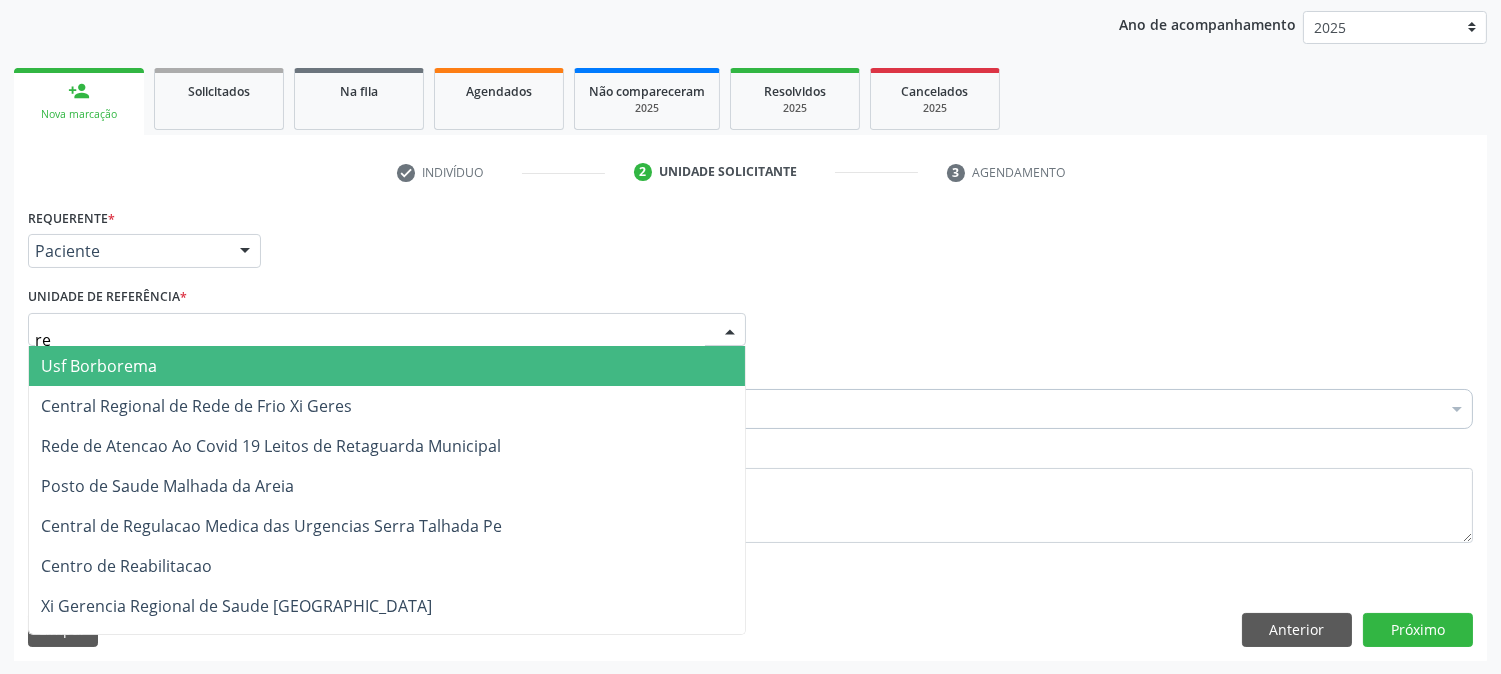type on "r" 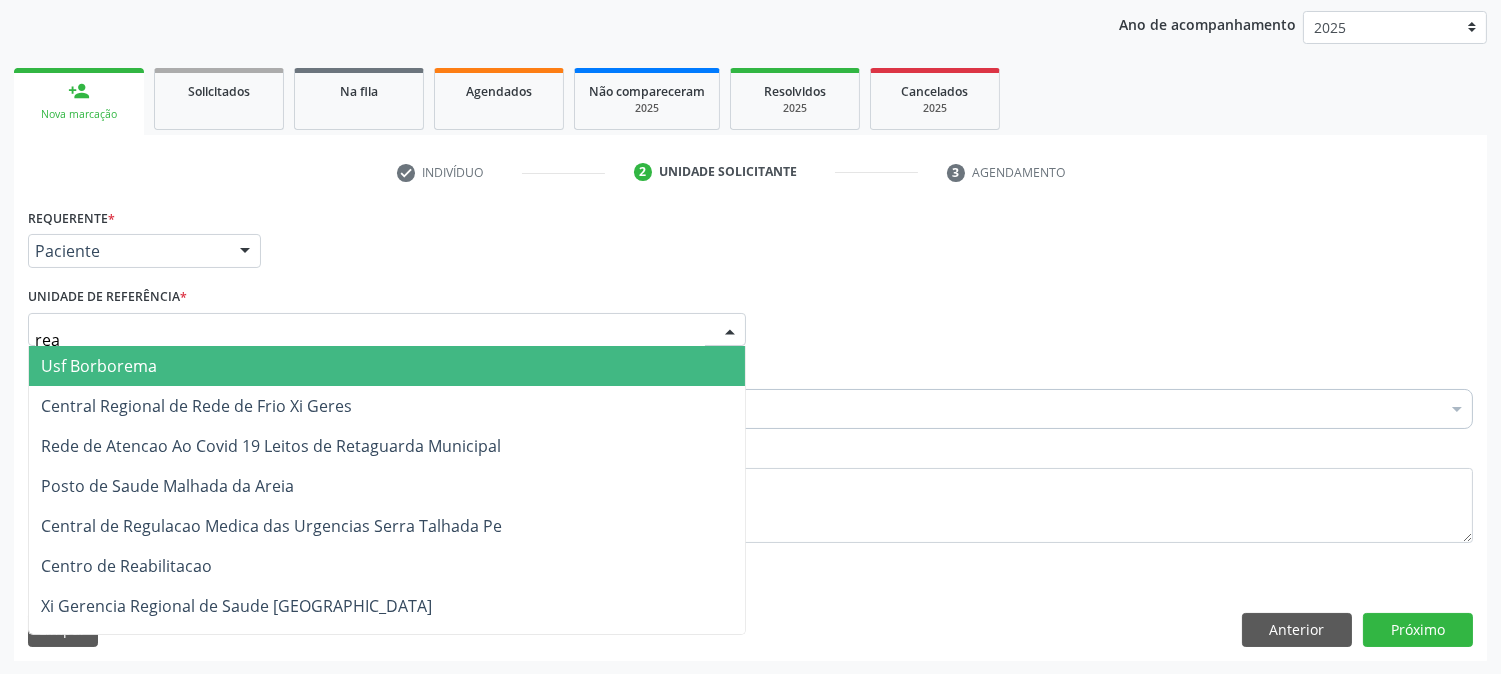 type on "reab" 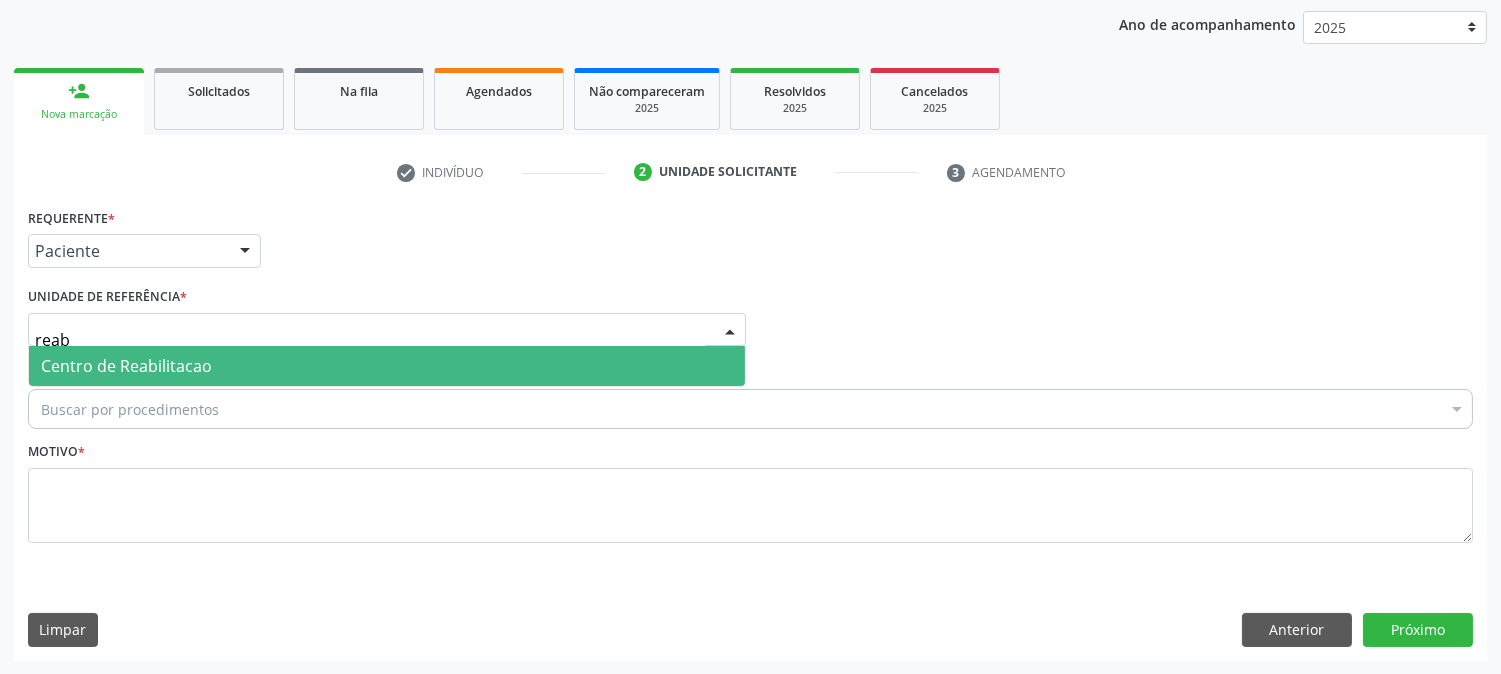 click on "Centro de Reabilitacao" at bounding box center [387, 366] 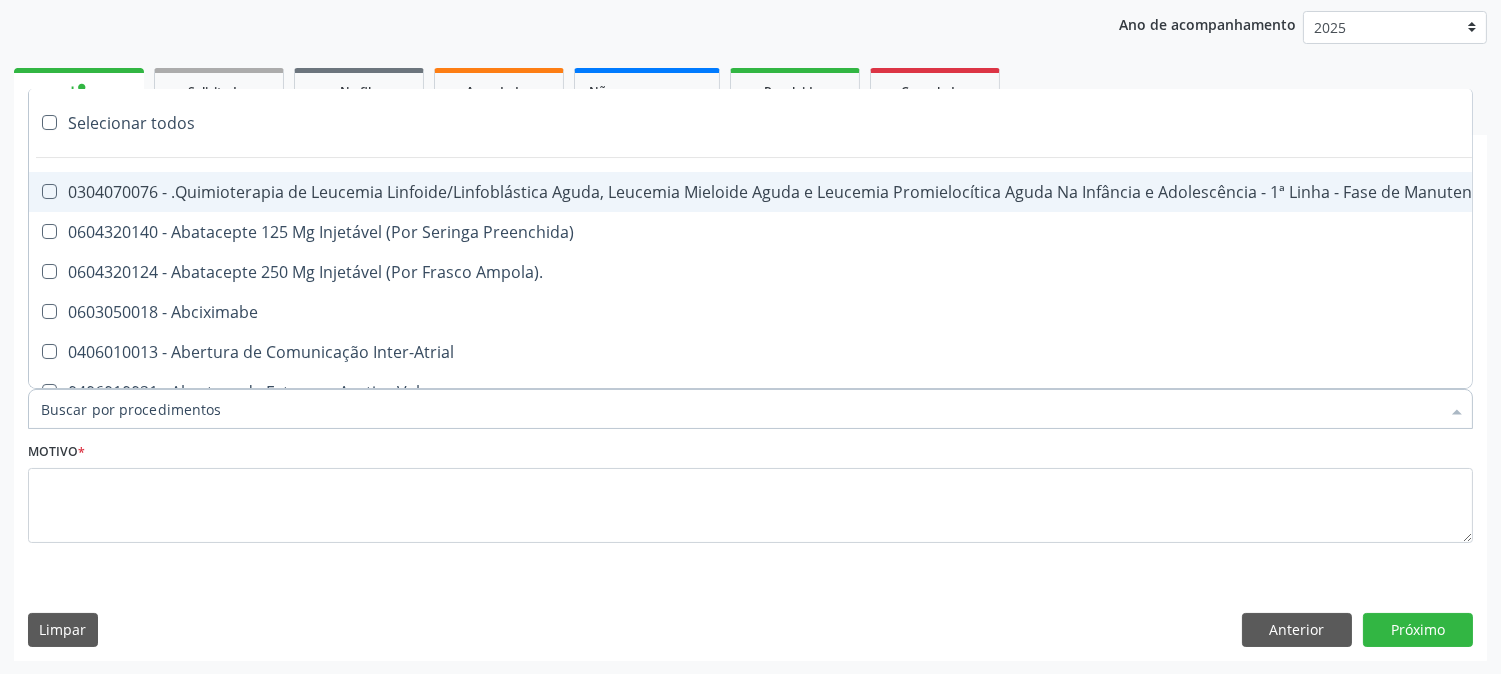 click on "Item de agendamento
*" at bounding box center [740, 409] 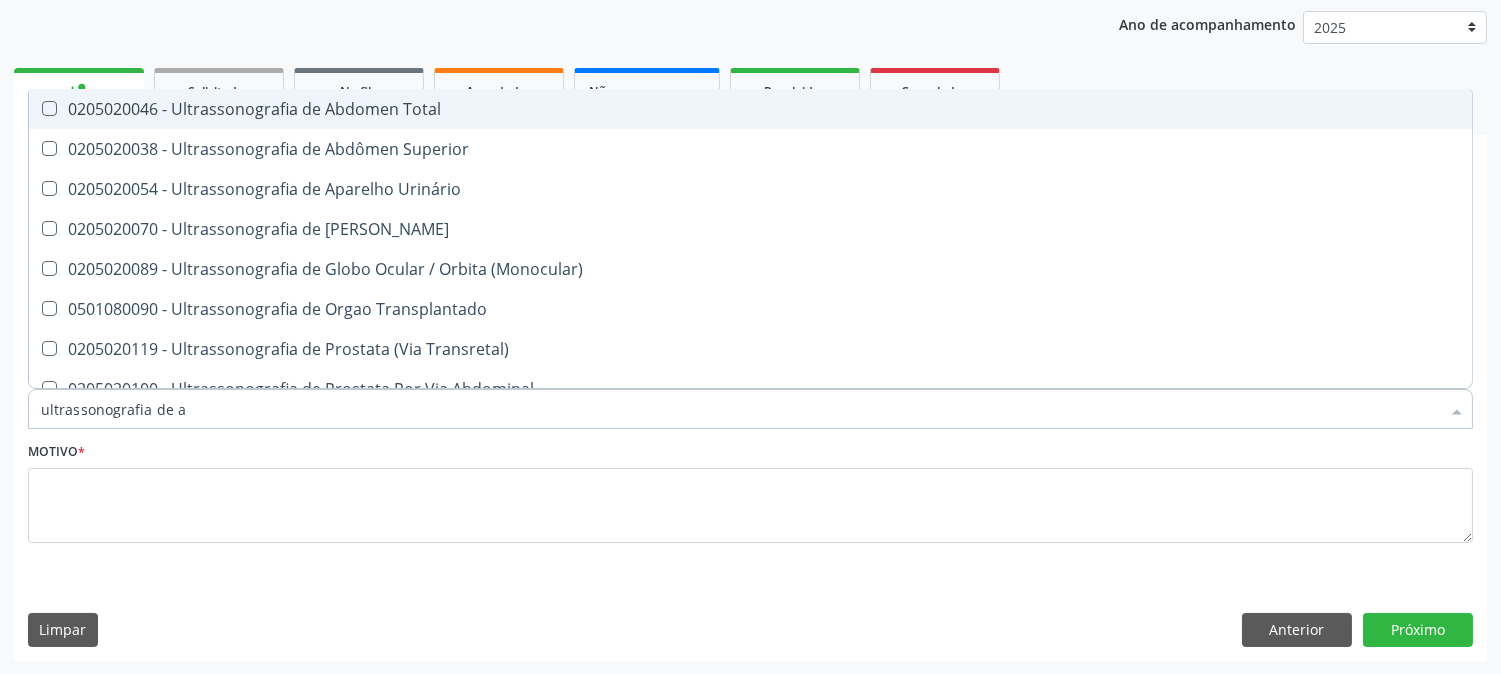 type on "ultrassonografia de ab" 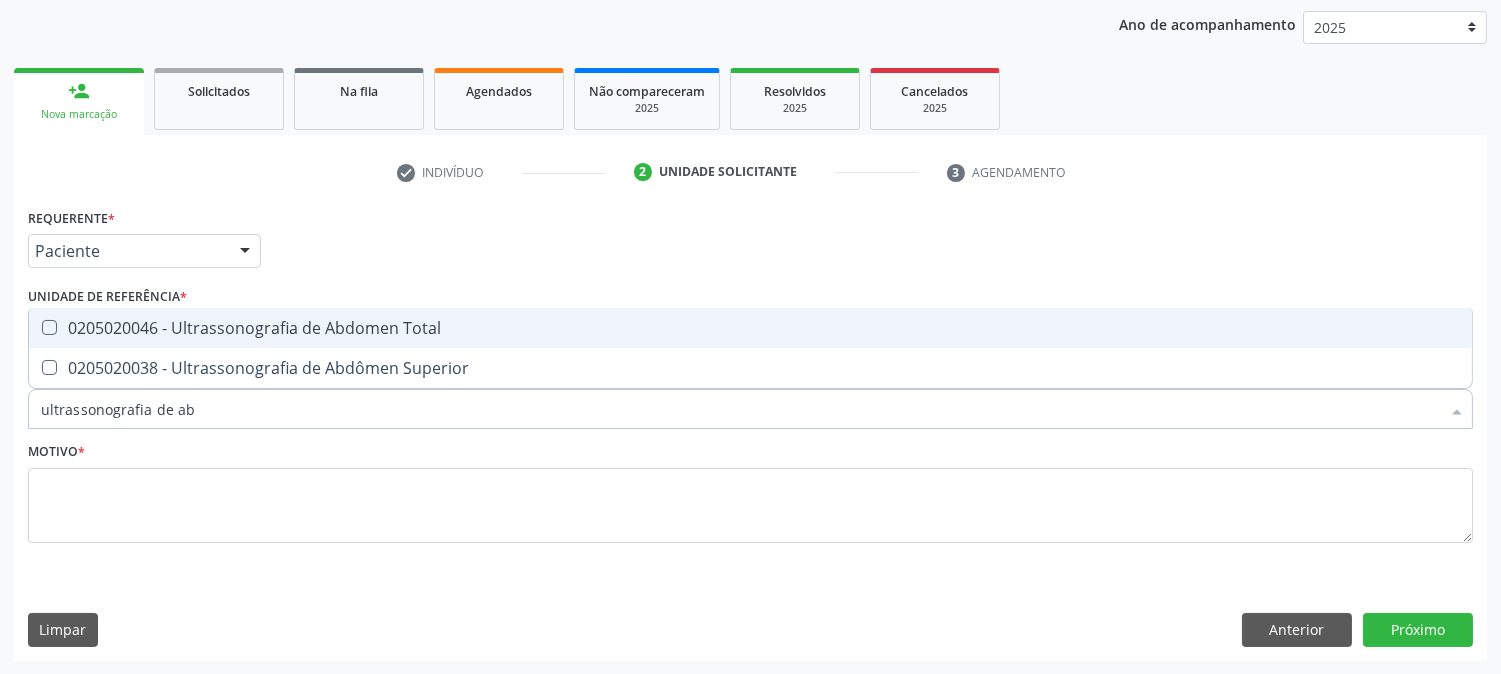 click on "0205020046 - Ultrassonografia de Abdomen Total" at bounding box center [750, 328] 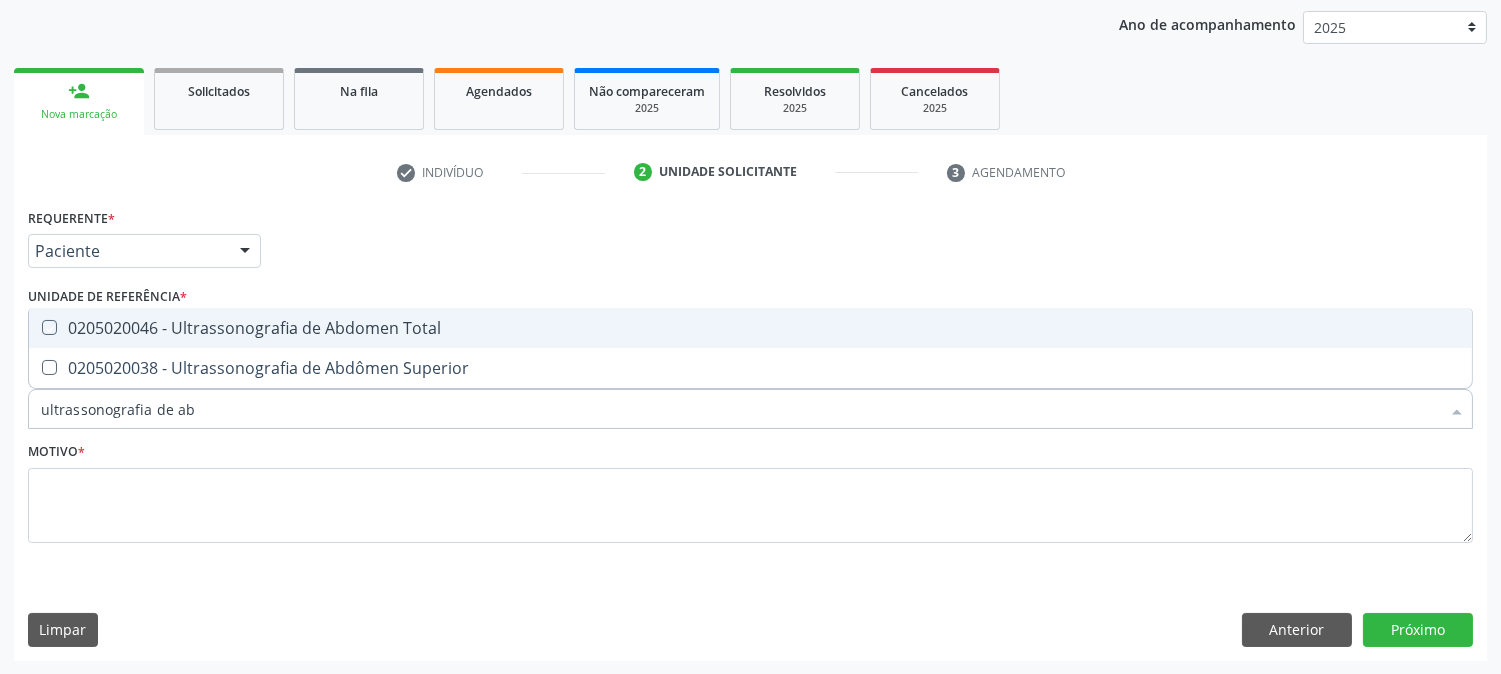 checkbox on "true" 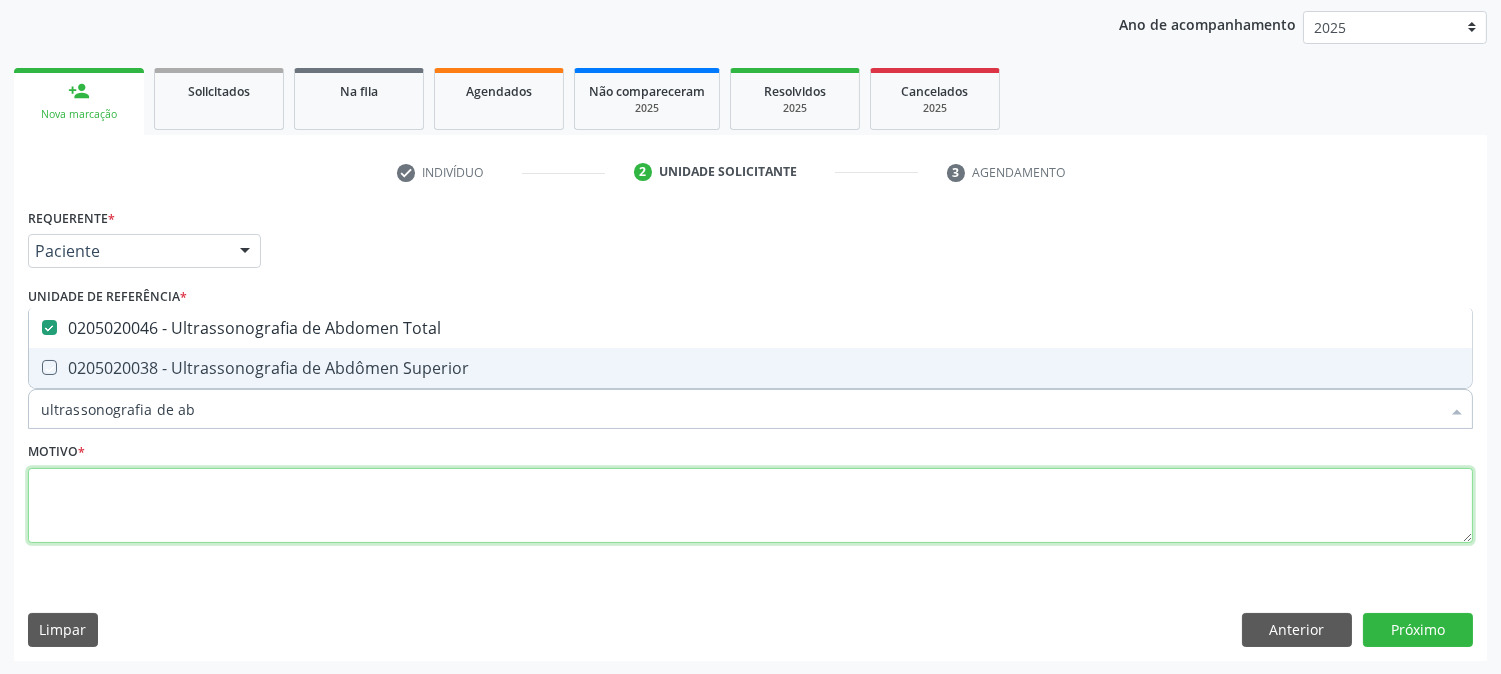 click at bounding box center [750, 506] 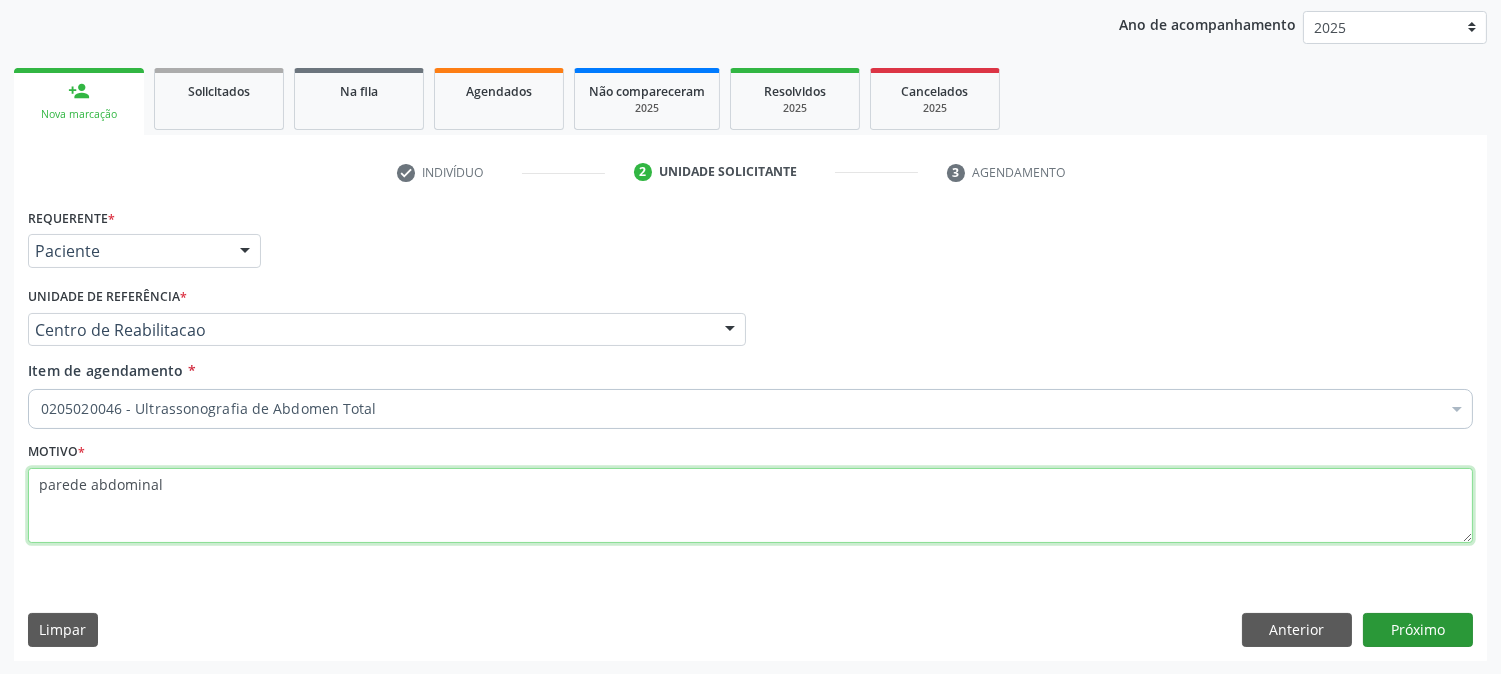 type on "parede abdominal" 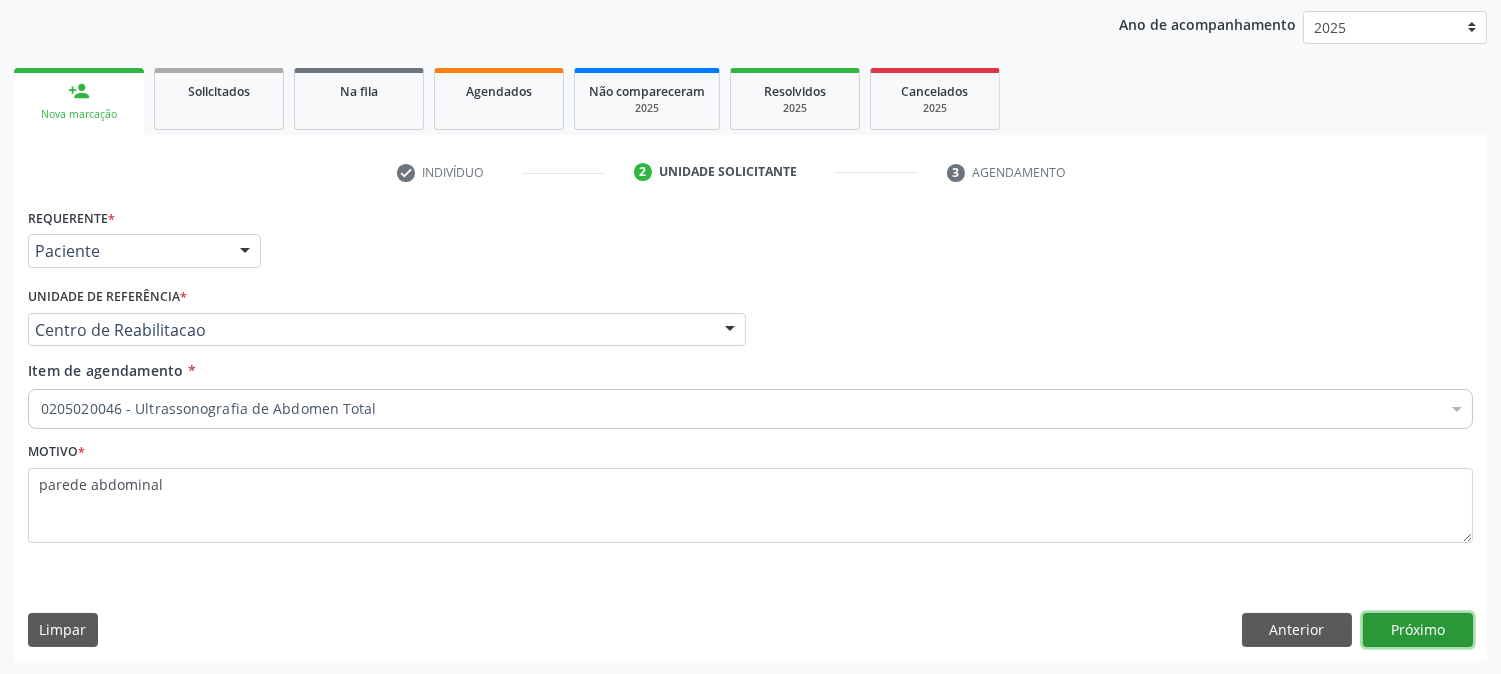 click on "Próximo" at bounding box center (1418, 630) 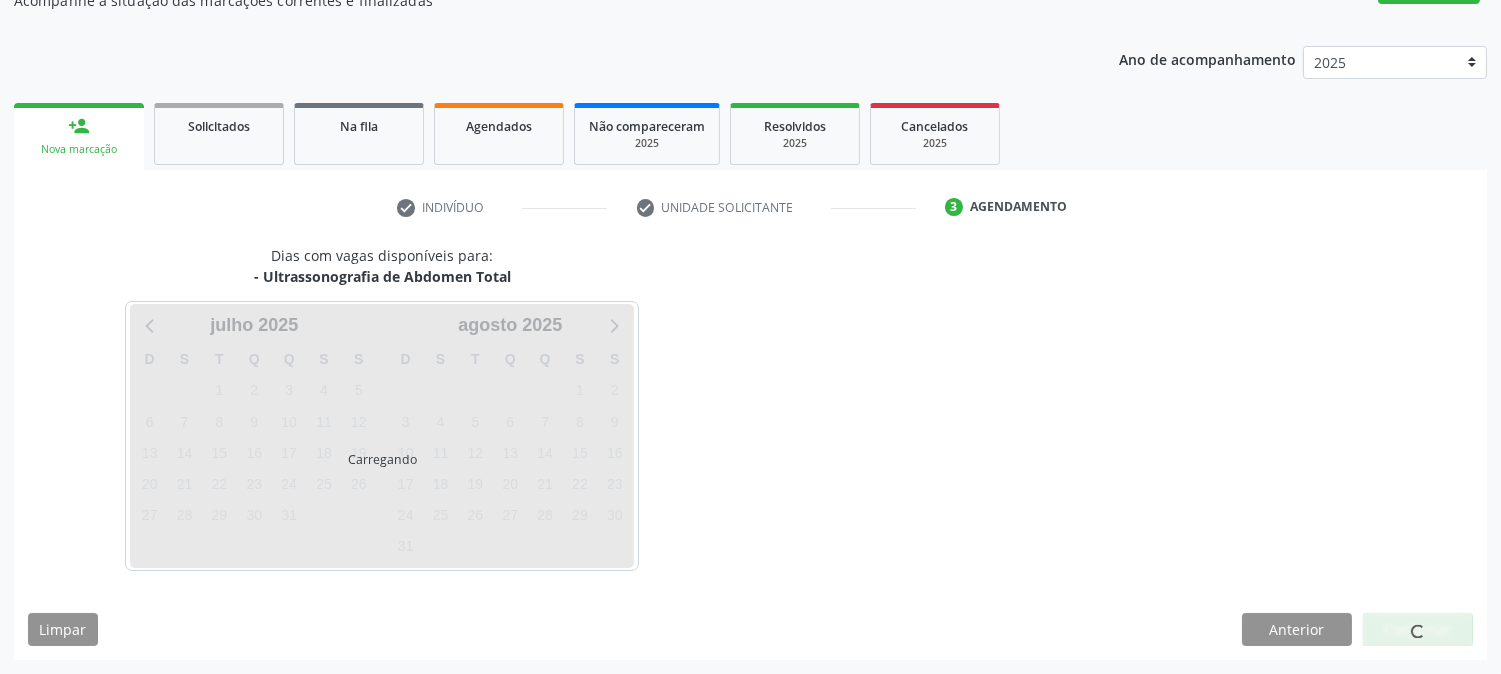 scroll, scrollTop: 195, scrollLeft: 0, axis: vertical 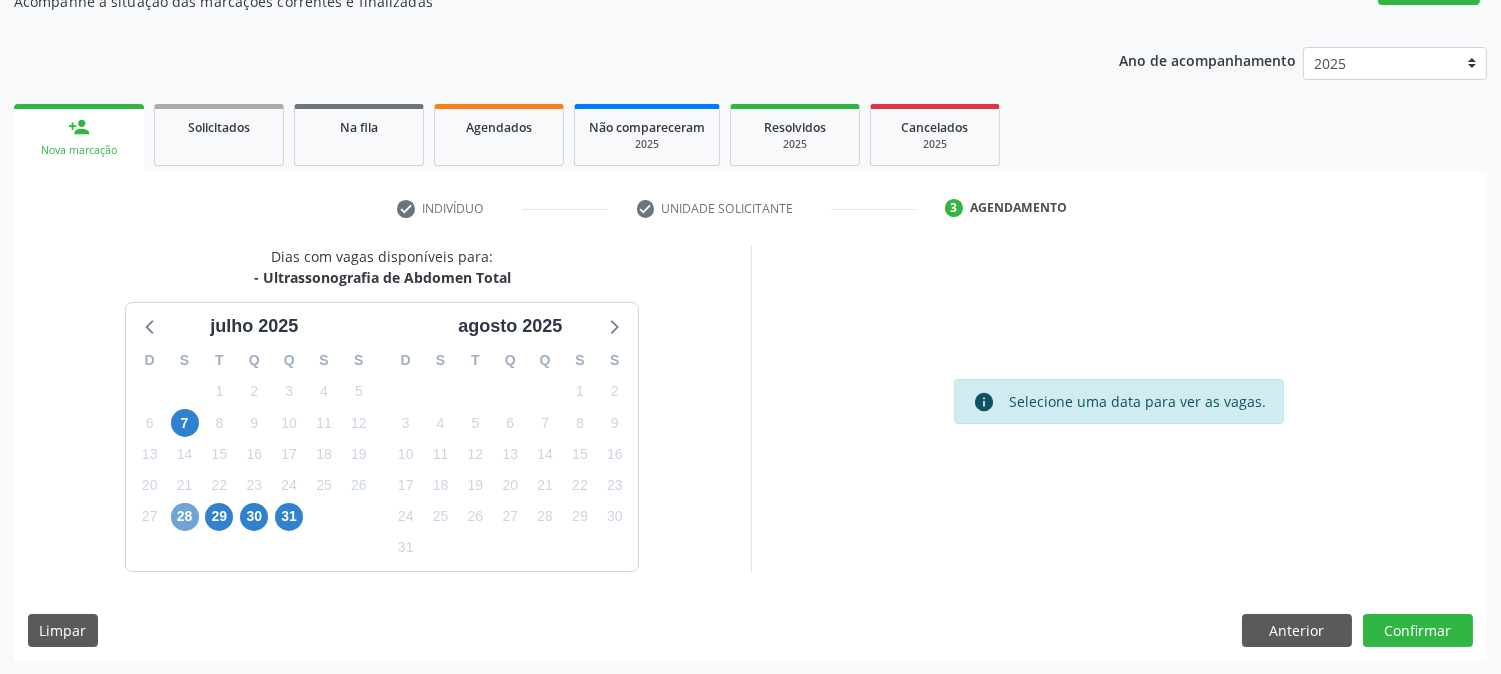 click on "28" at bounding box center [185, 517] 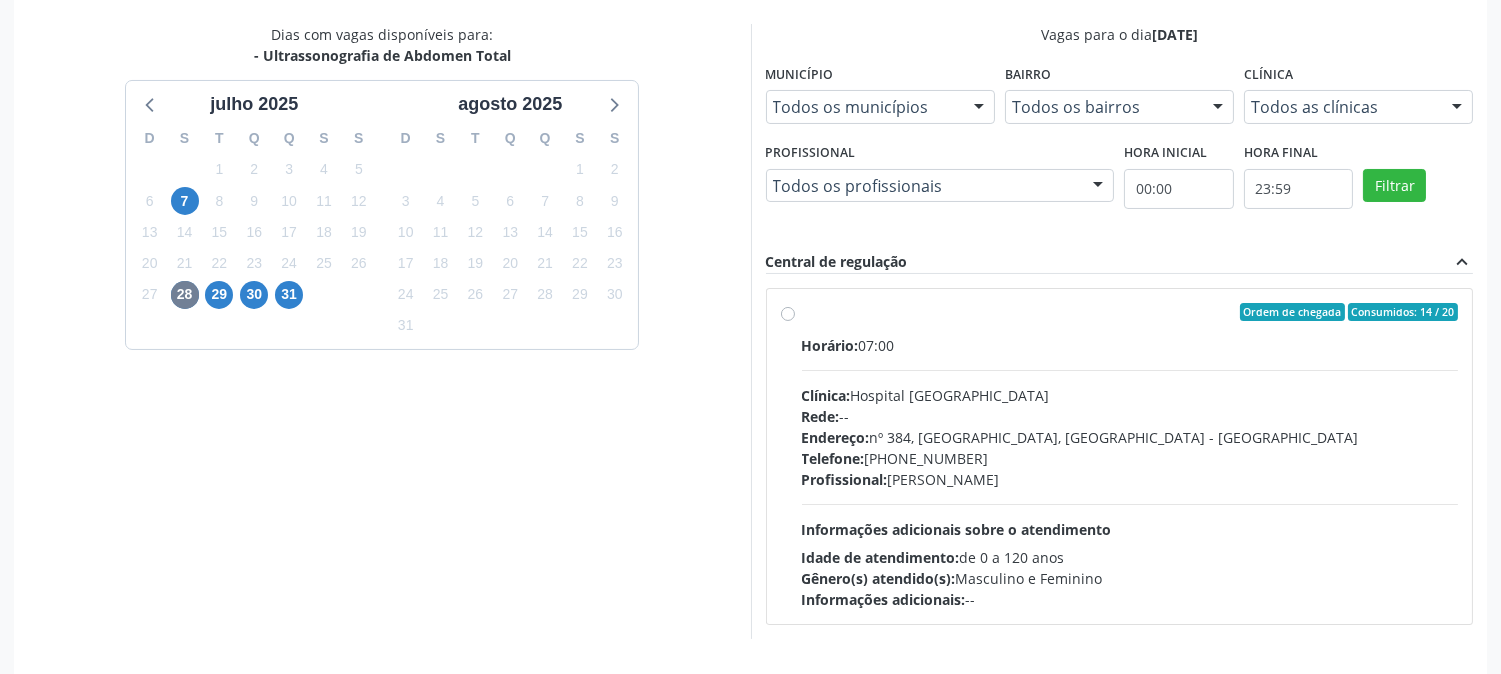 click on "Rede:
--" at bounding box center (1130, 416) 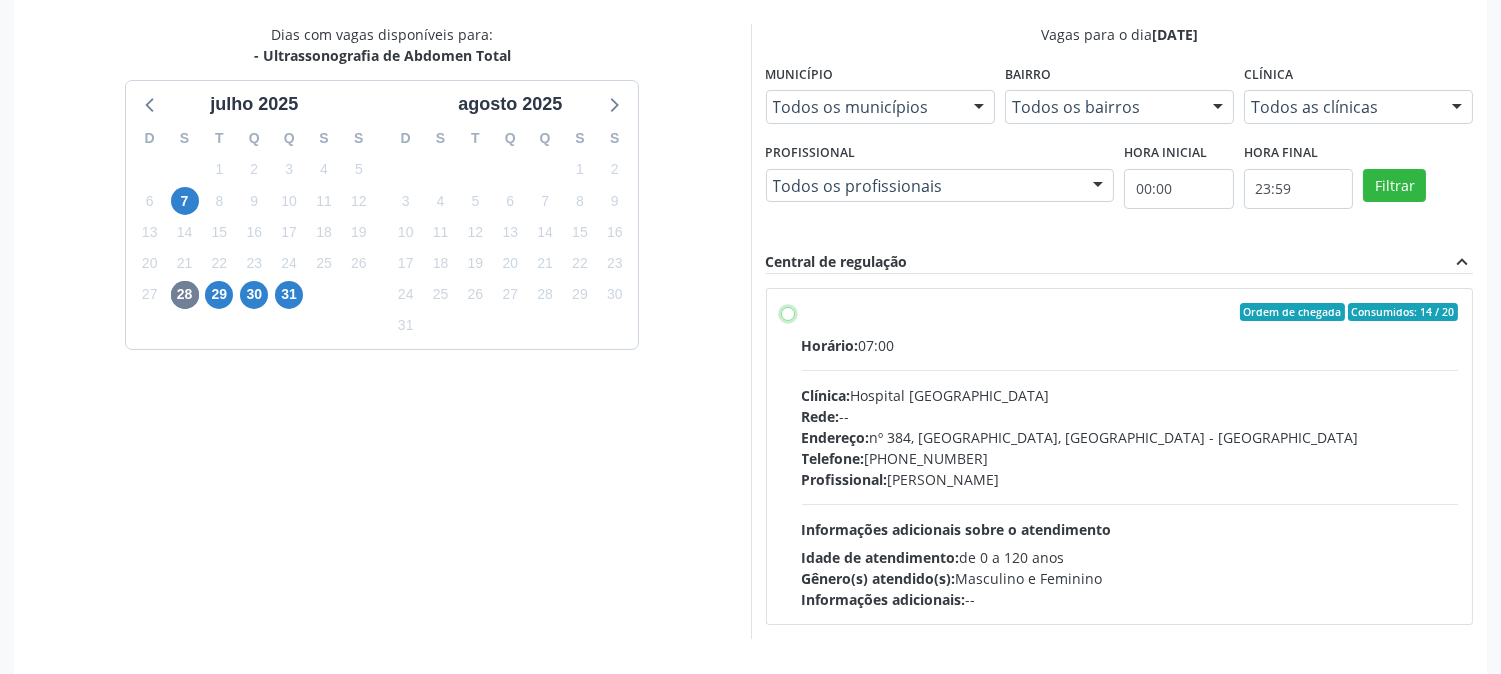 click on "Ordem de chegada
Consumidos: 14 / 20
Horário:   07:00
Clínica:  Hospital [GEOGRAPHIC_DATA]
Rede:
--
Endereço:   [STREET_ADDRESS]
Telefone:   [PHONE_NUMBER]
Profissional:
[PERSON_NAME]
Informações adicionais sobre o atendimento
Idade de atendimento:
de 0 a 120 anos
Gênero(s) atendido(s):
Masculino e Feminino
Informações adicionais:
--" at bounding box center [788, 312] 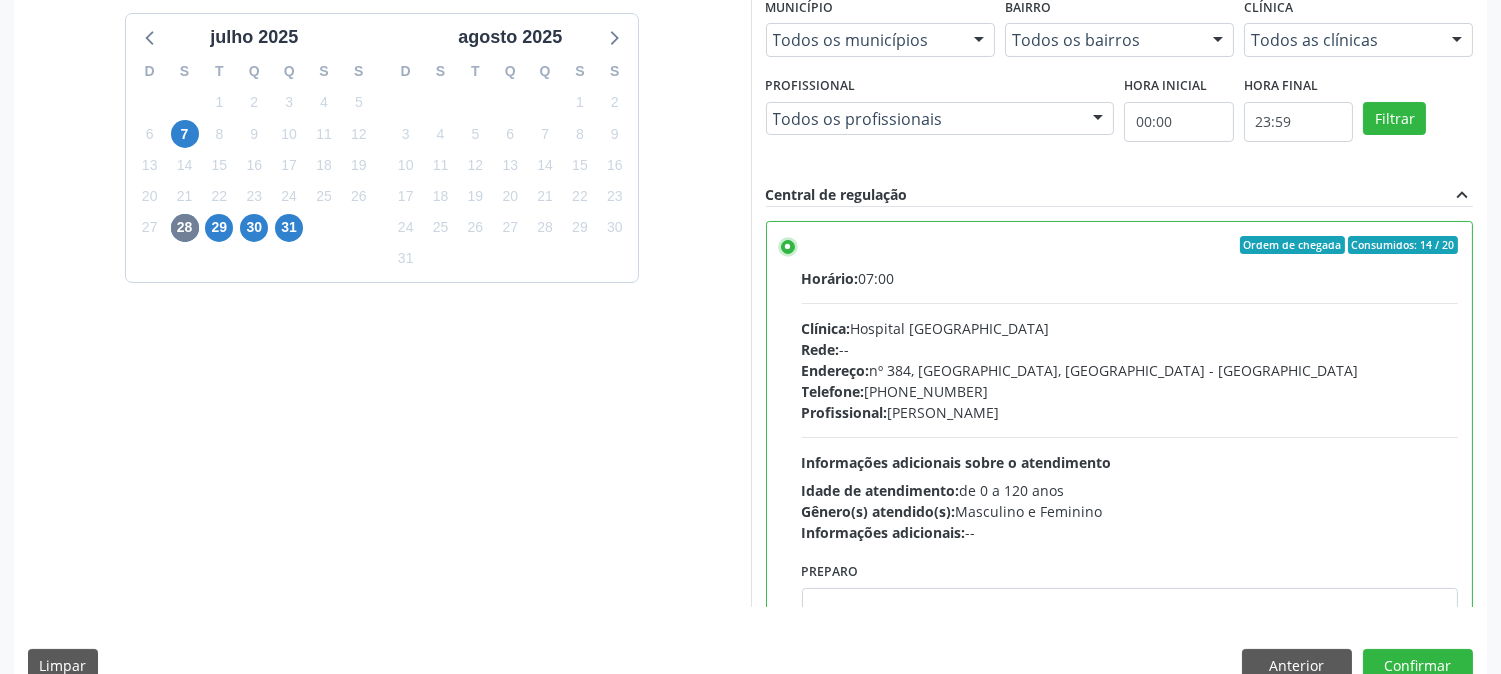 scroll, scrollTop: 520, scrollLeft: 0, axis: vertical 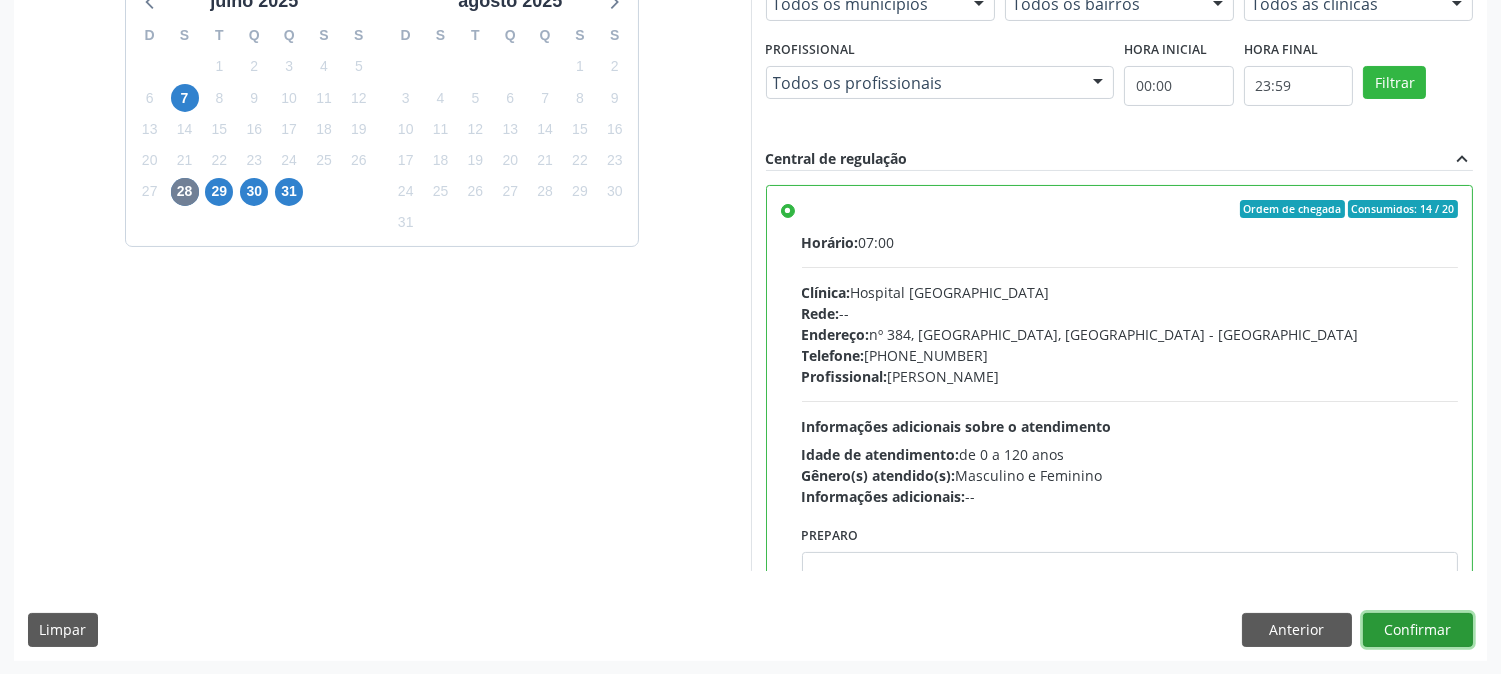 click on "Confirmar" at bounding box center (1418, 630) 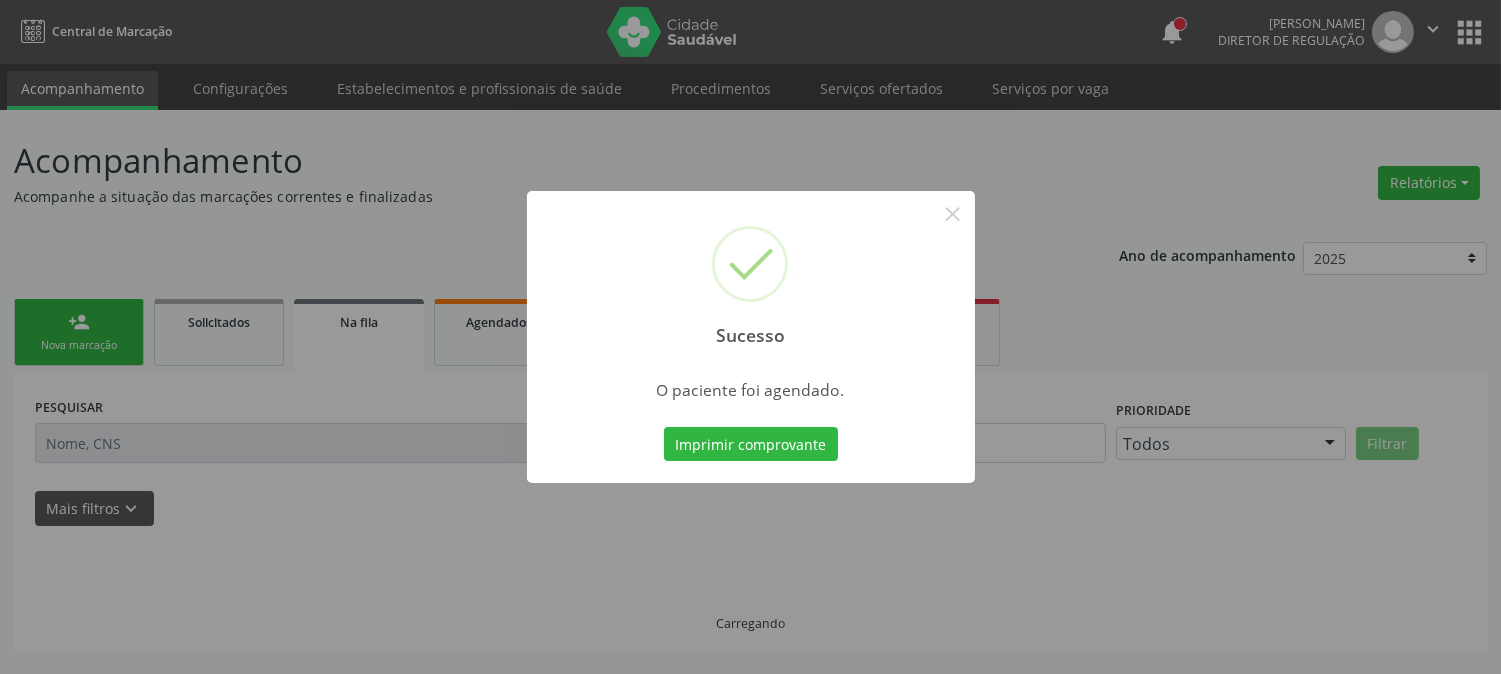 scroll, scrollTop: 0, scrollLeft: 0, axis: both 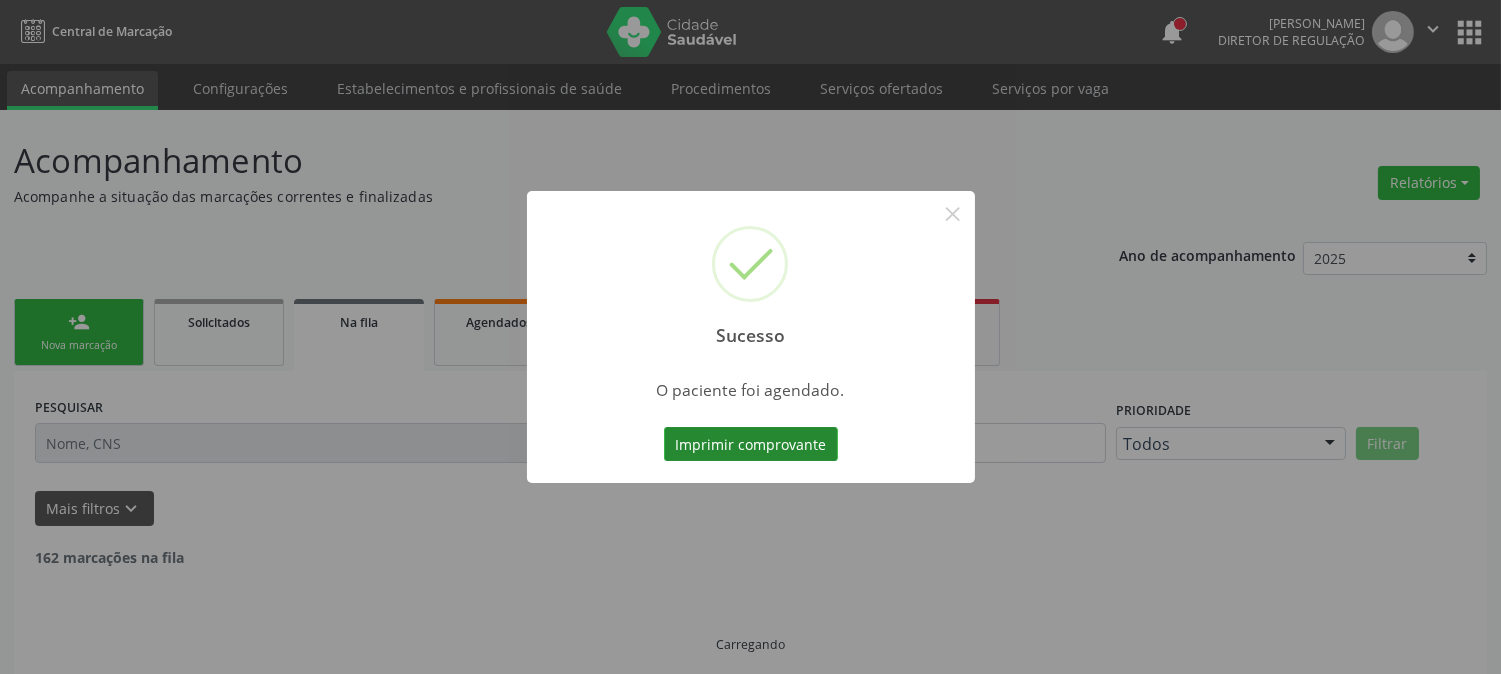 click on "Imprimir comprovante" at bounding box center [751, 444] 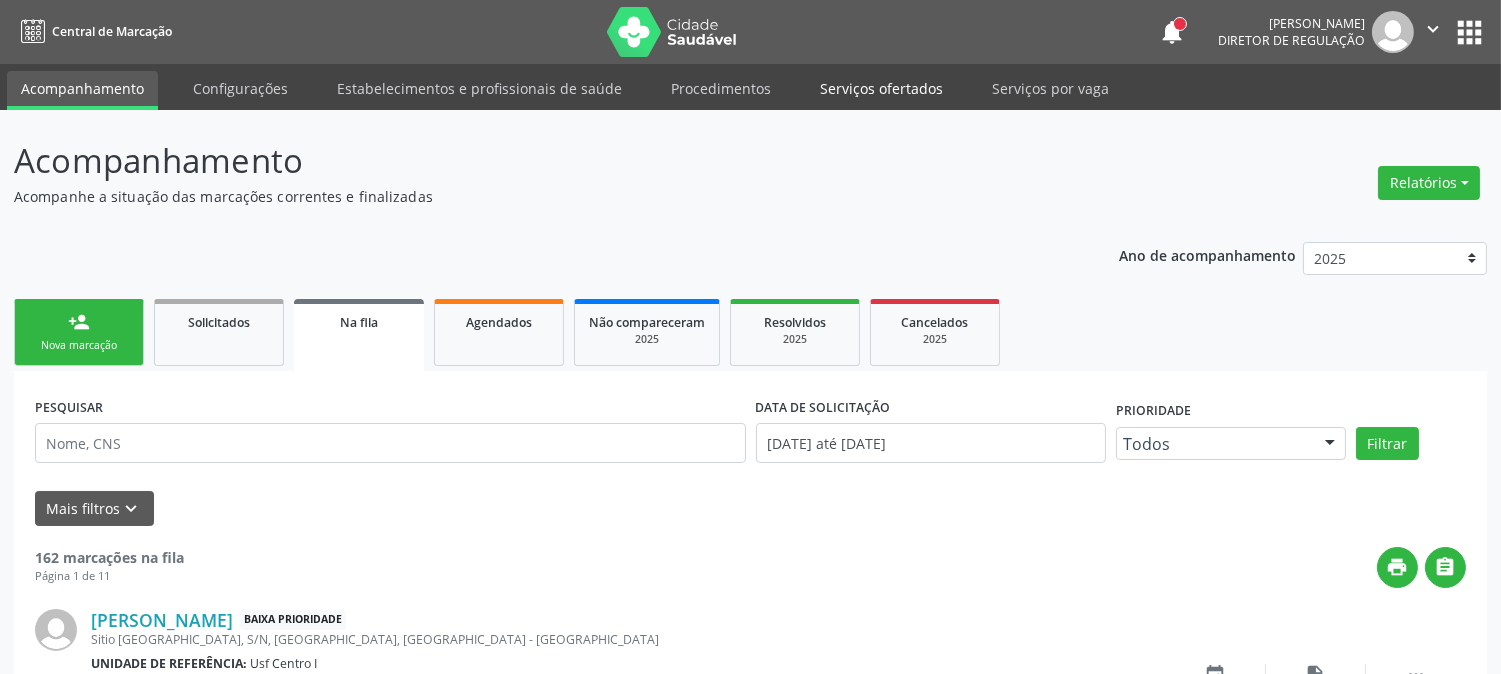 click on "Serviços ofertados" at bounding box center [881, 88] 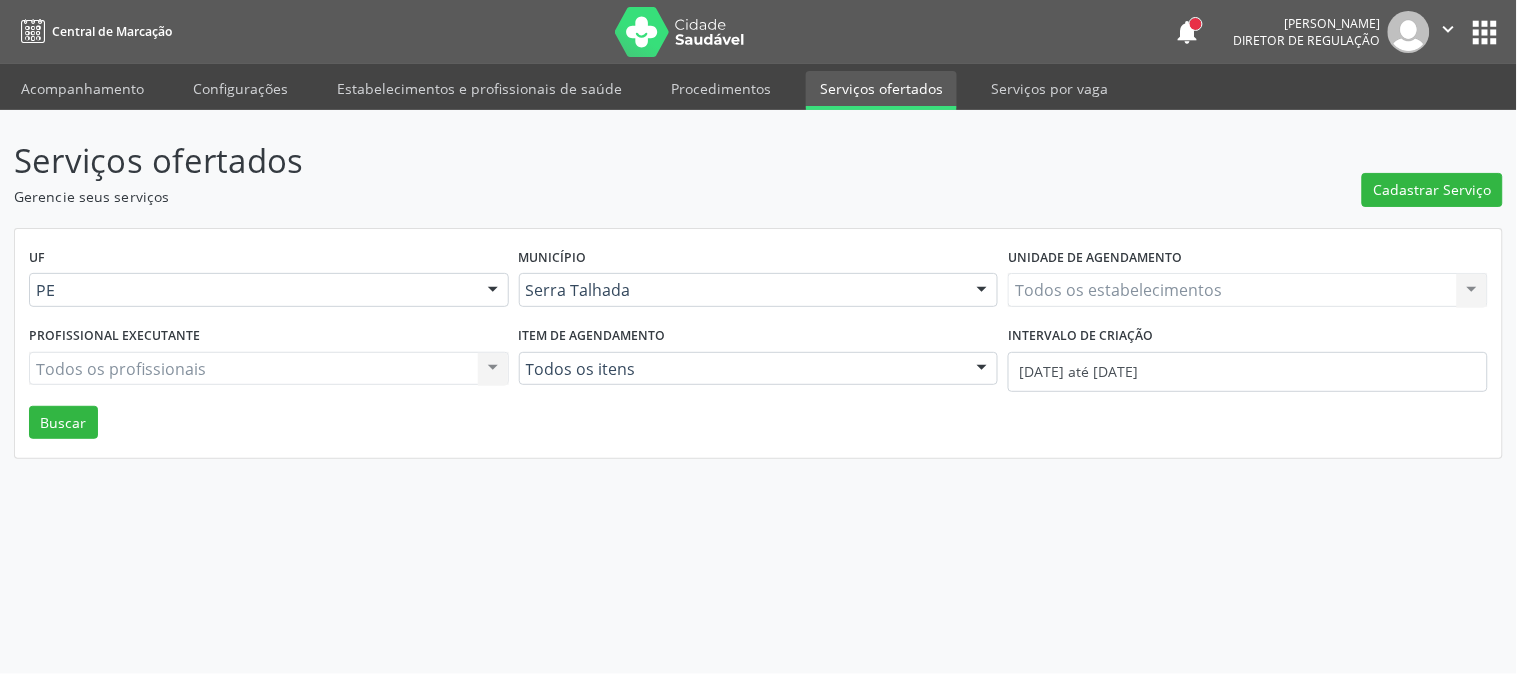 click on "Todos os estabelecimentos         Todos os estabelecimentos
Nenhum resultado encontrado para: "   "
Não há nenhuma opção para ser exibida." at bounding box center (1248, 290) 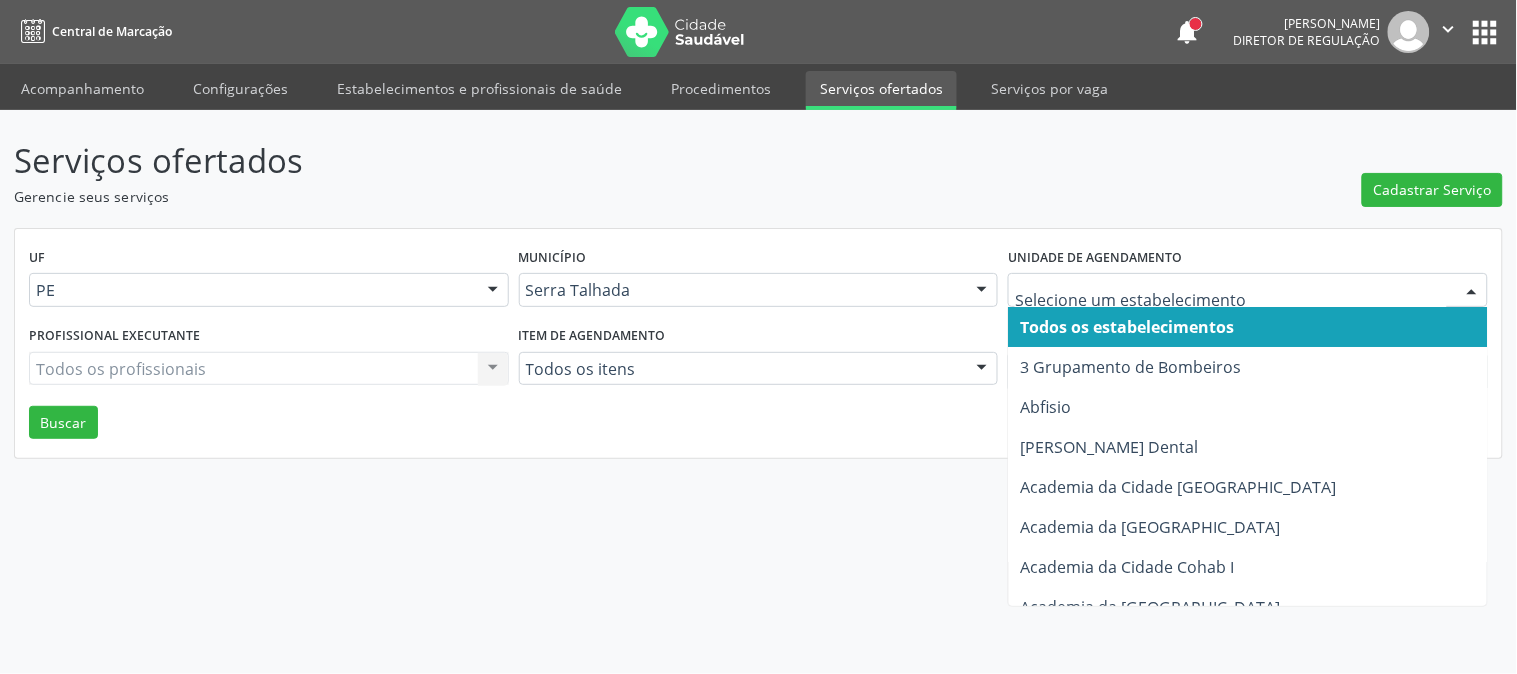 type on "L" 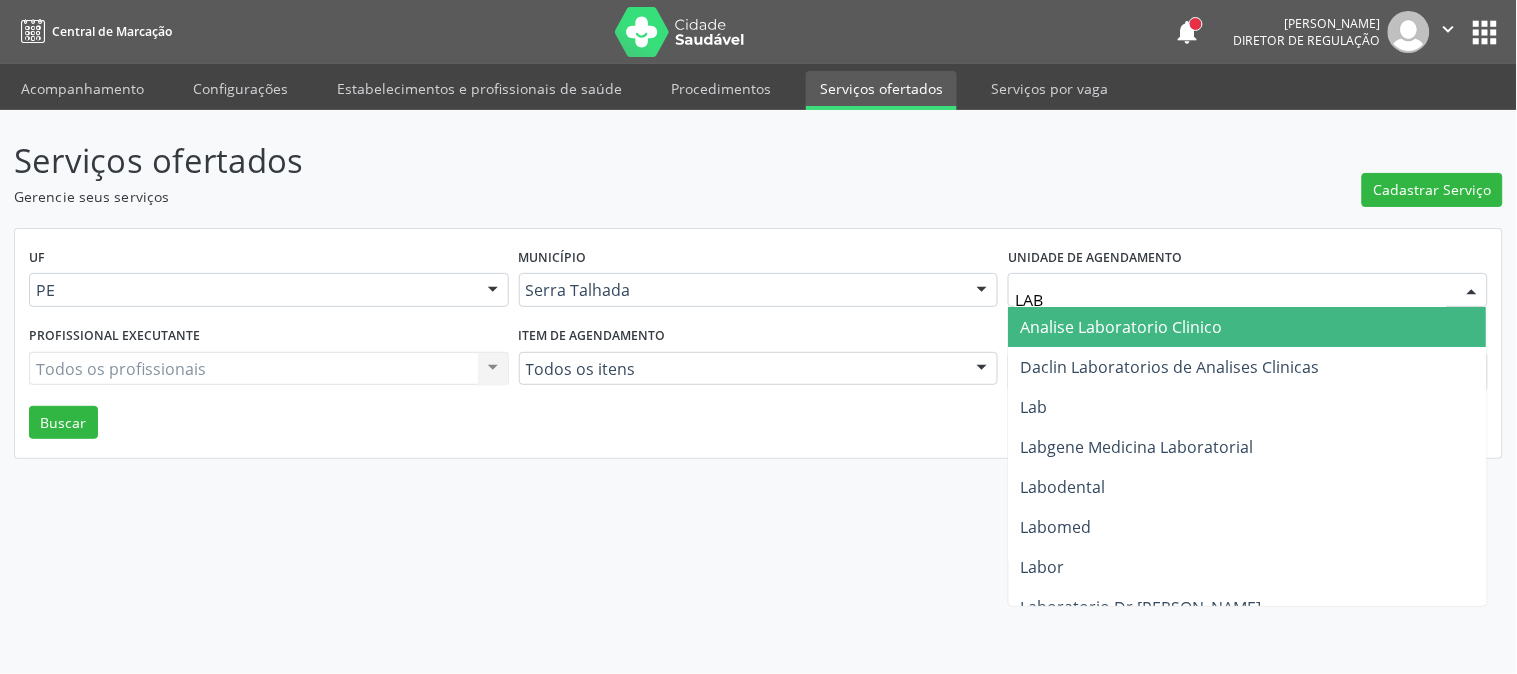 type on "LABG" 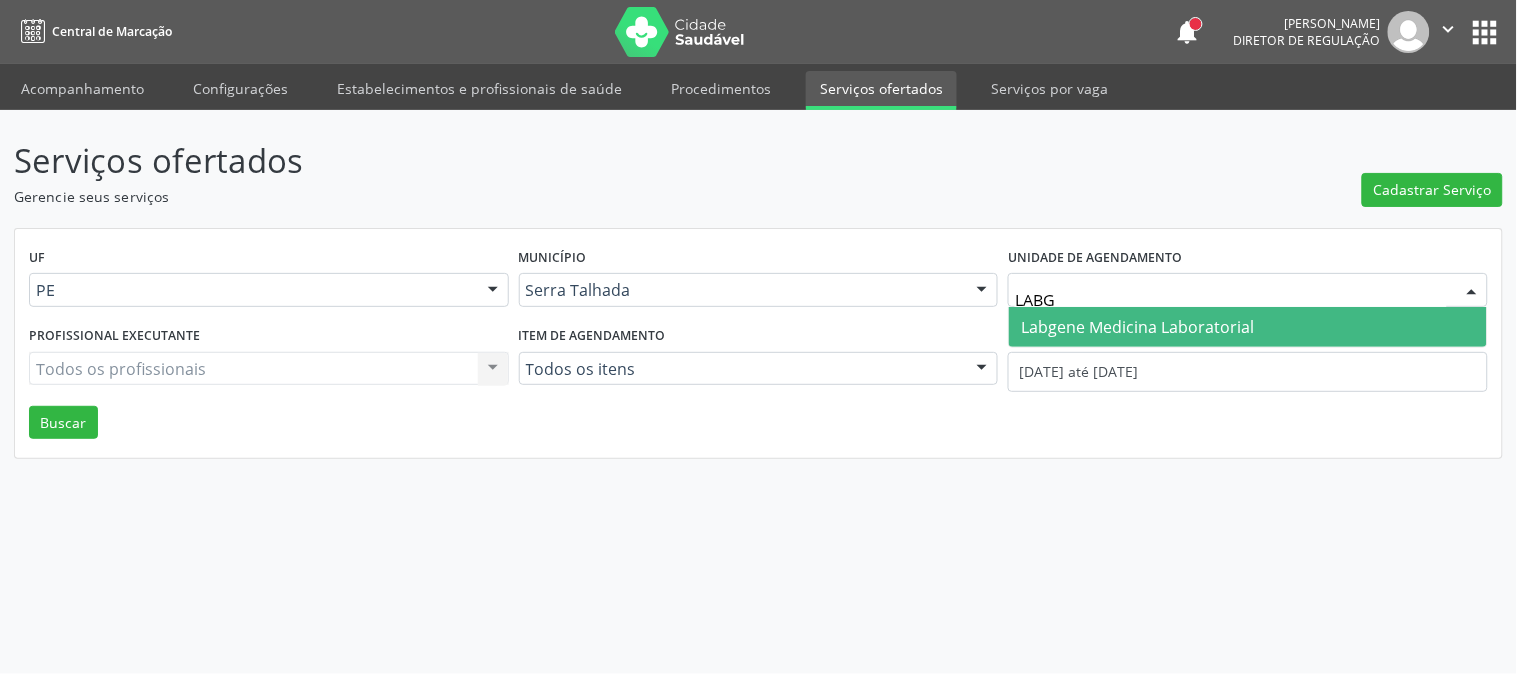 click on "Labgene Medicina Laboratorial" at bounding box center (1137, 327) 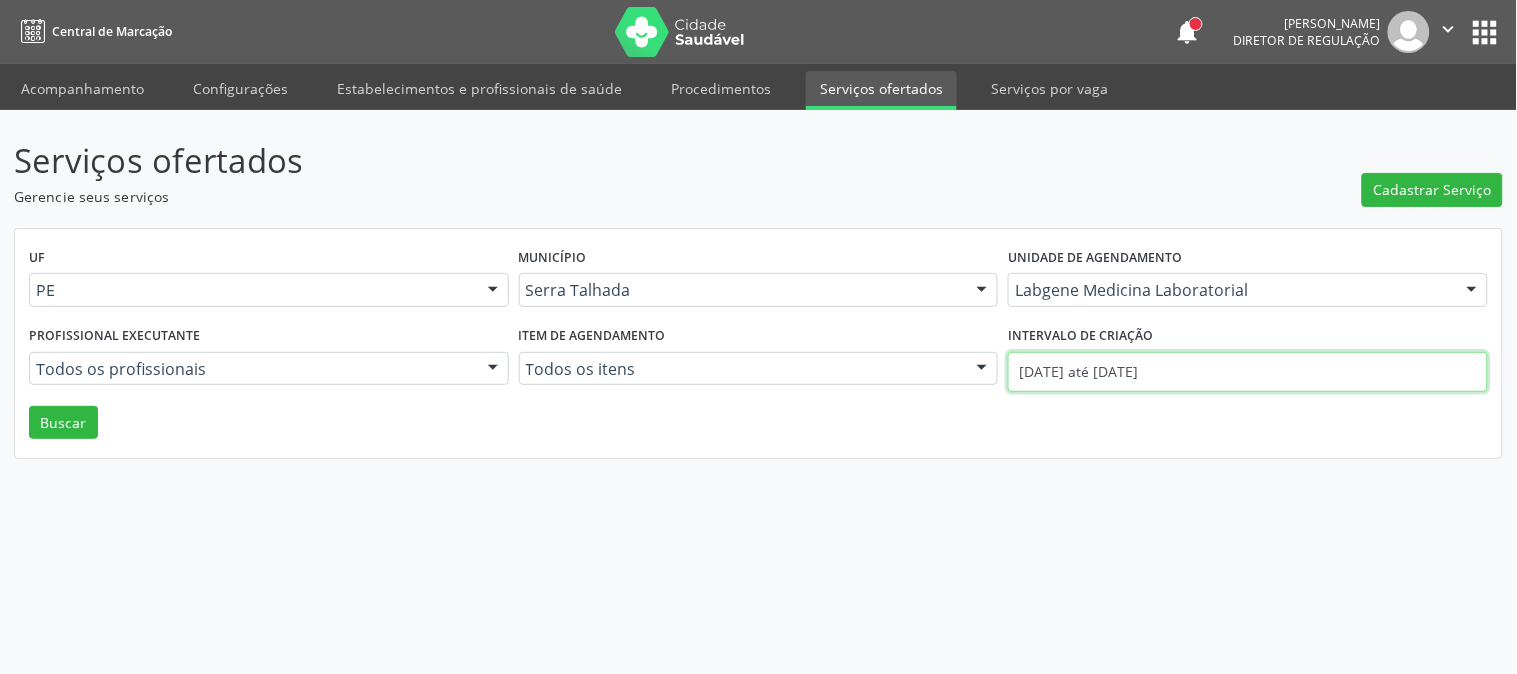 click on "[DATE] até [DATE]" at bounding box center (1248, 372) 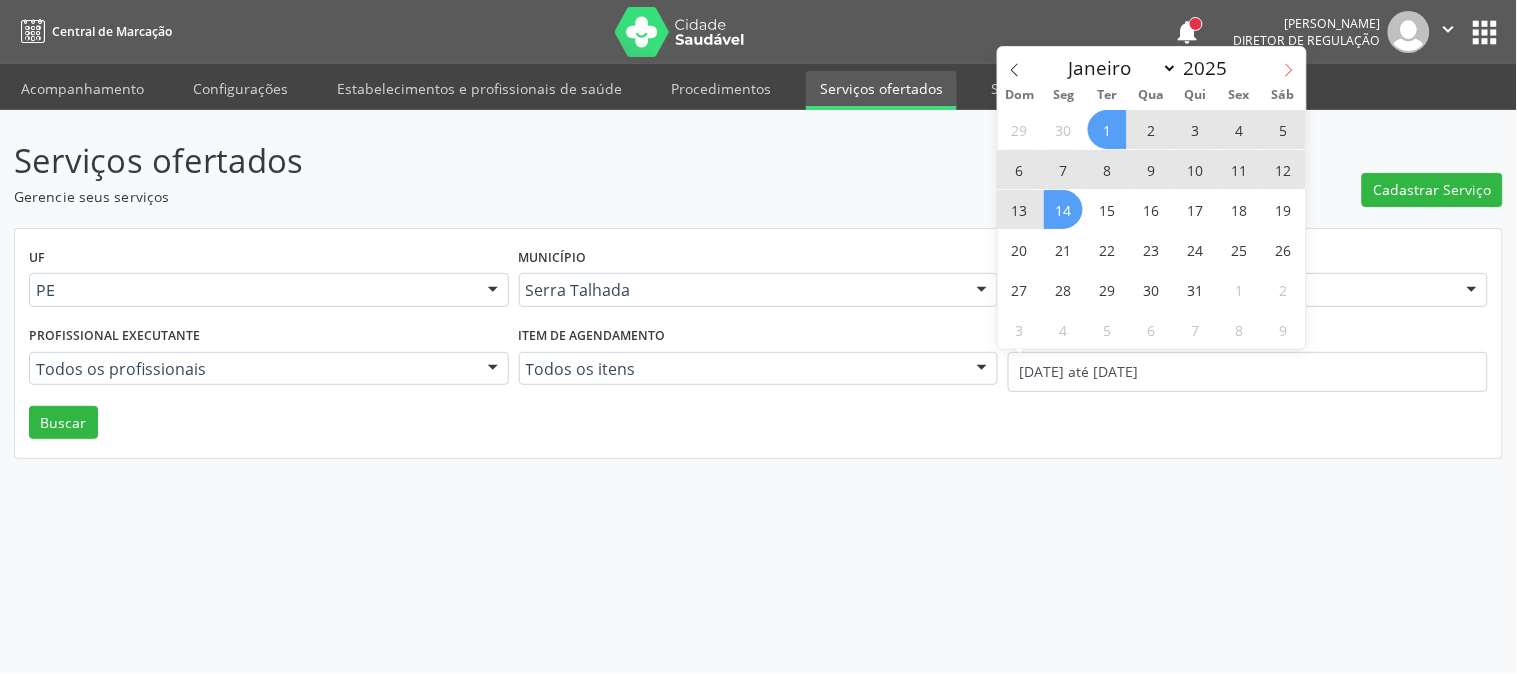click 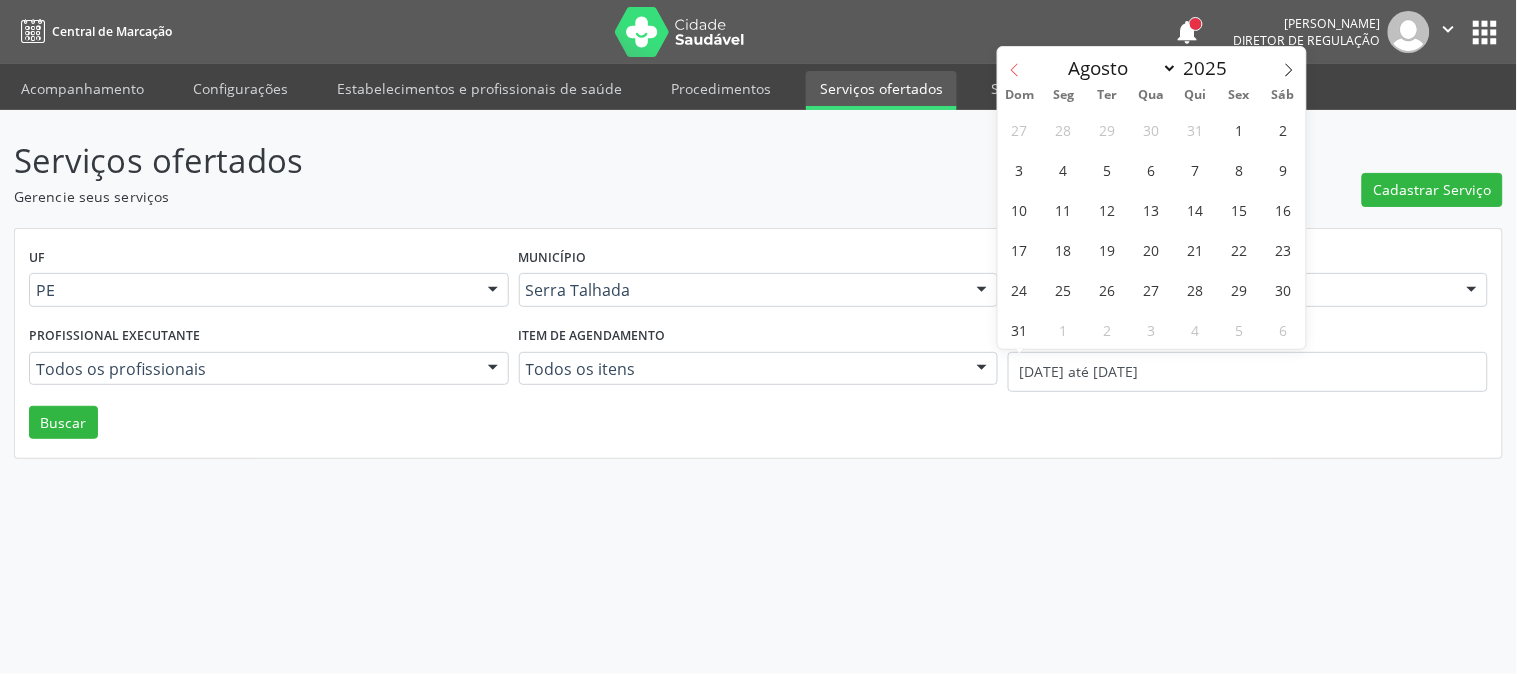 click 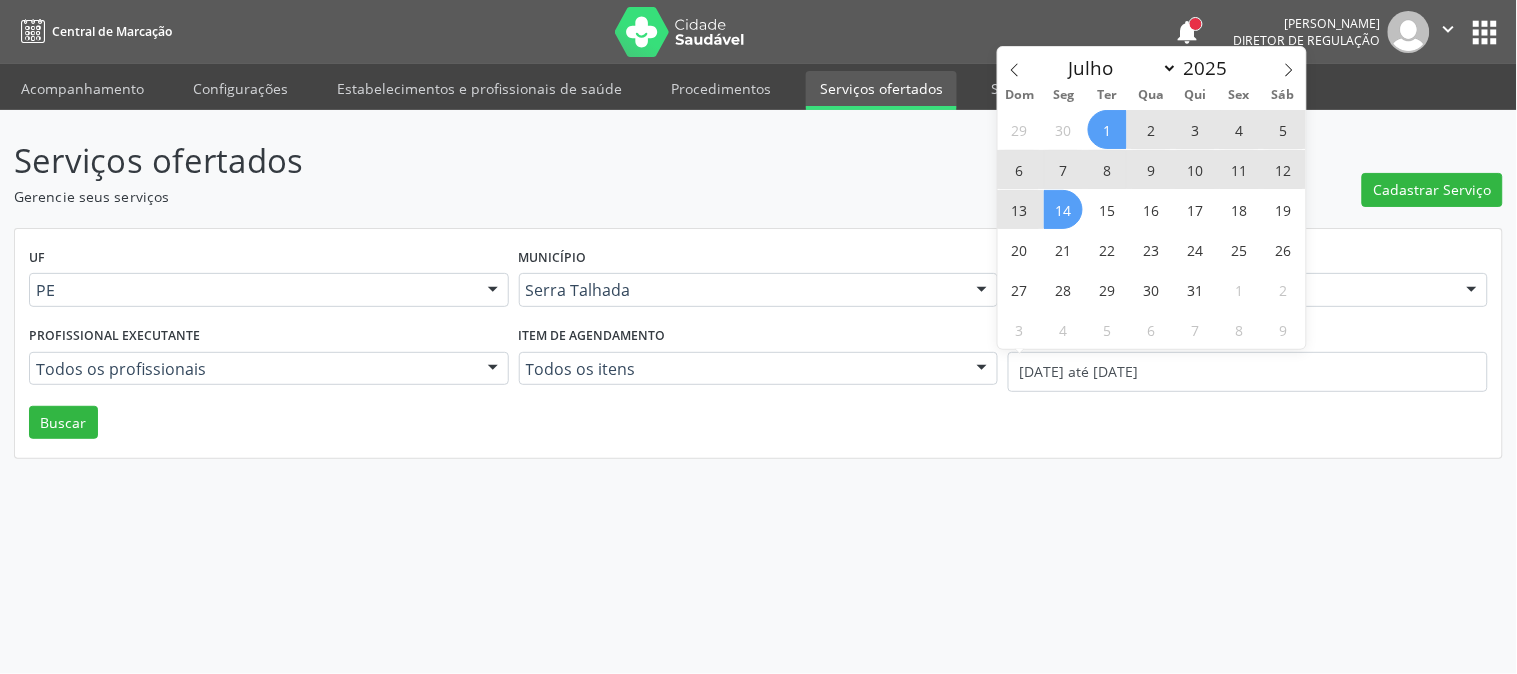 click on "1" at bounding box center (1107, 129) 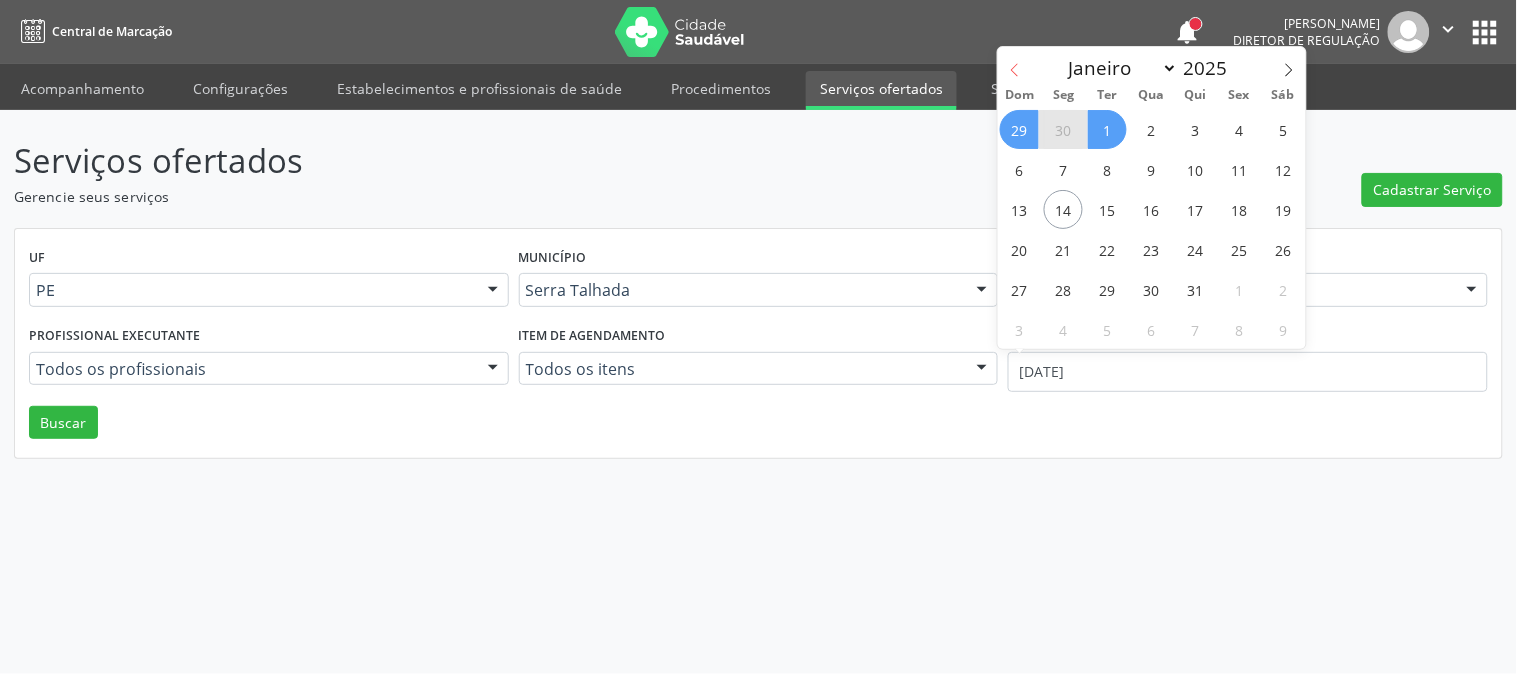 click 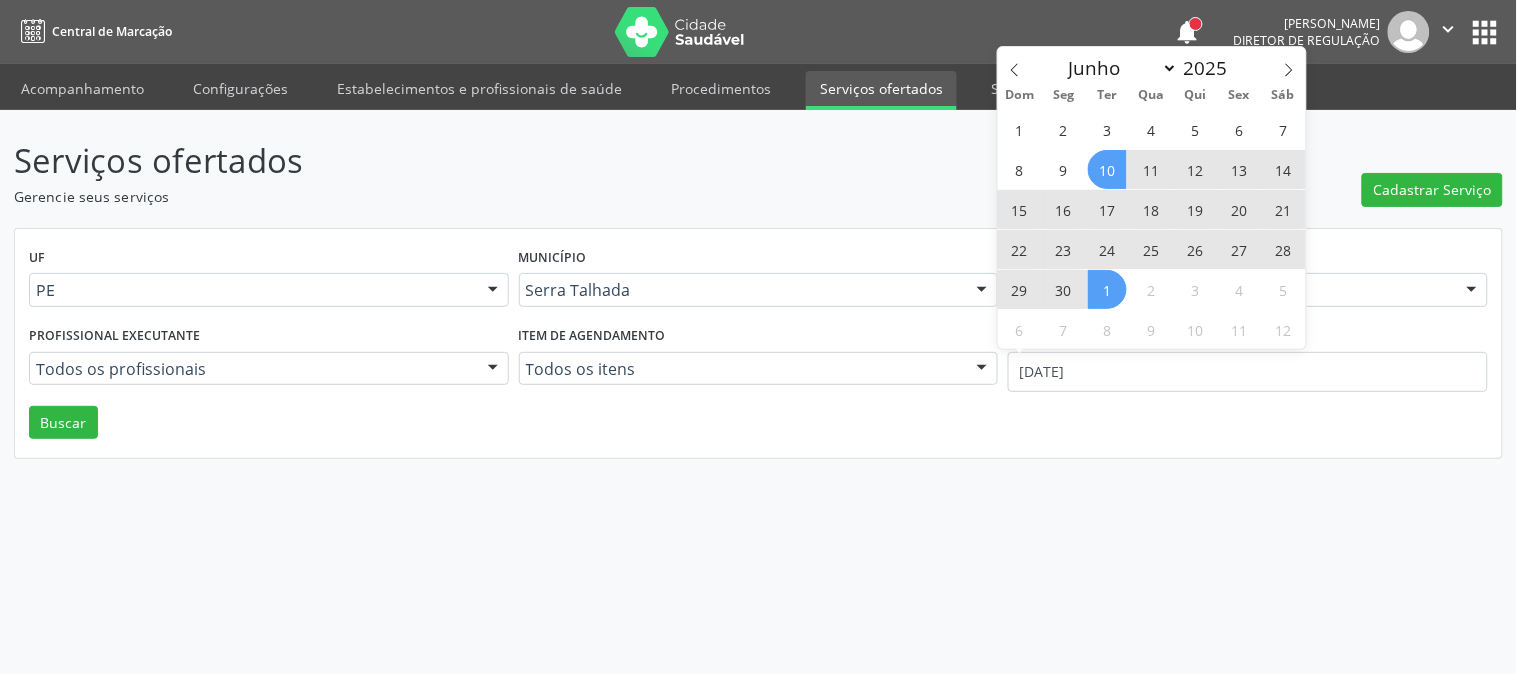 click on "10" at bounding box center (1107, 169) 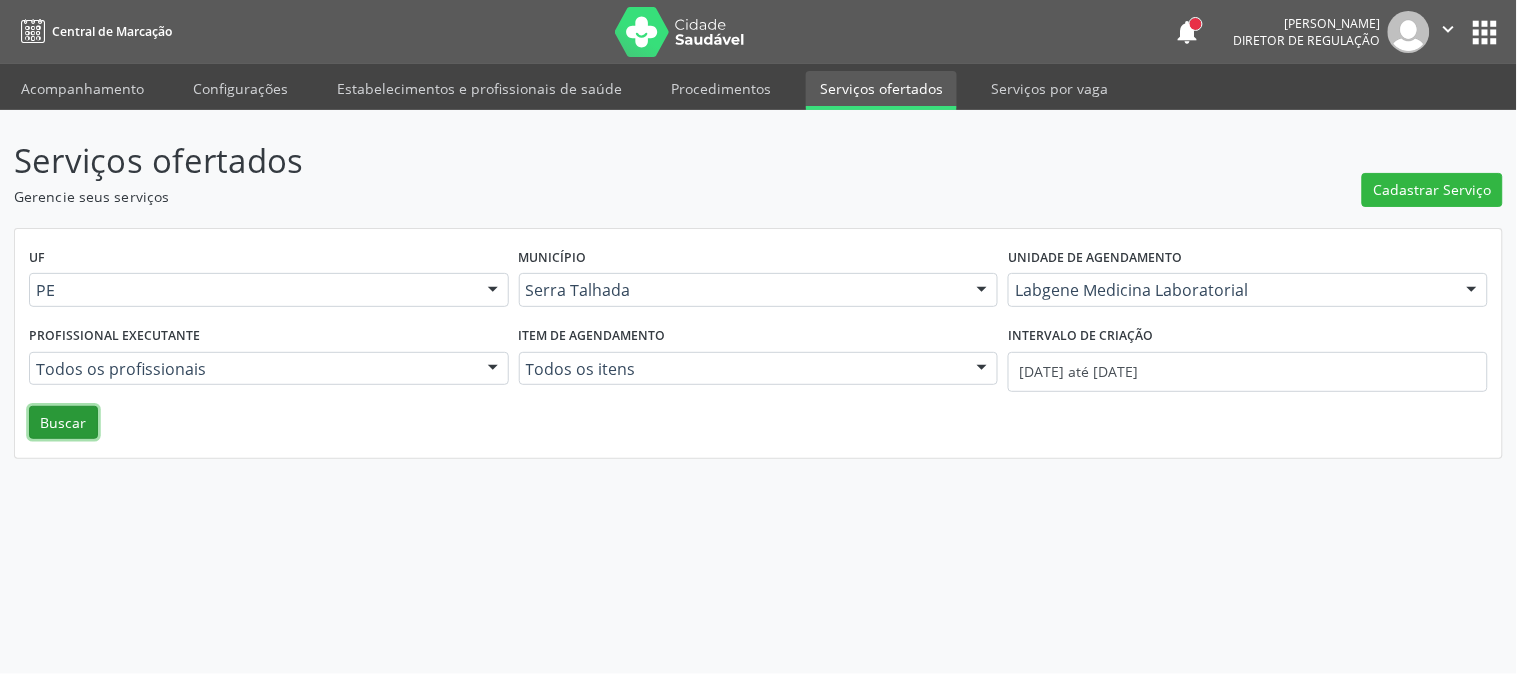 click on "Buscar" at bounding box center (63, 423) 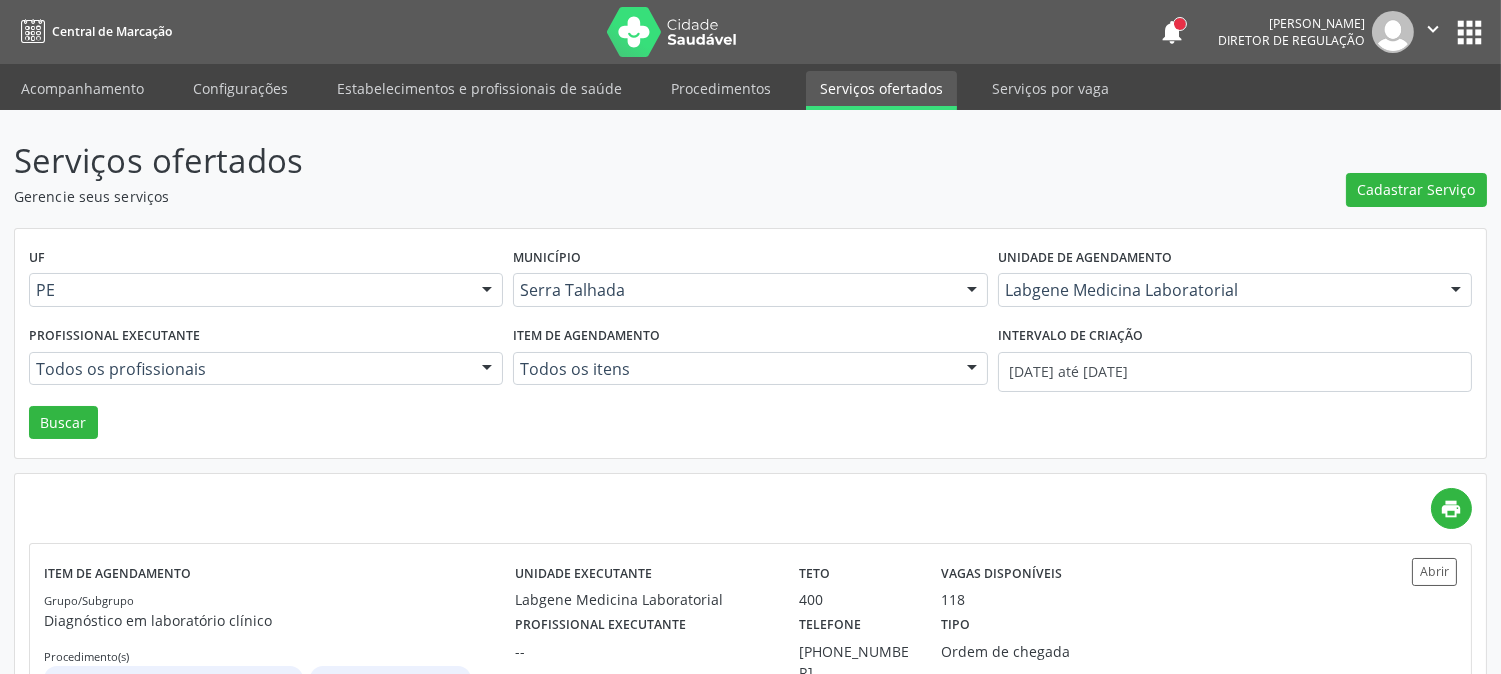scroll, scrollTop: 108, scrollLeft: 0, axis: vertical 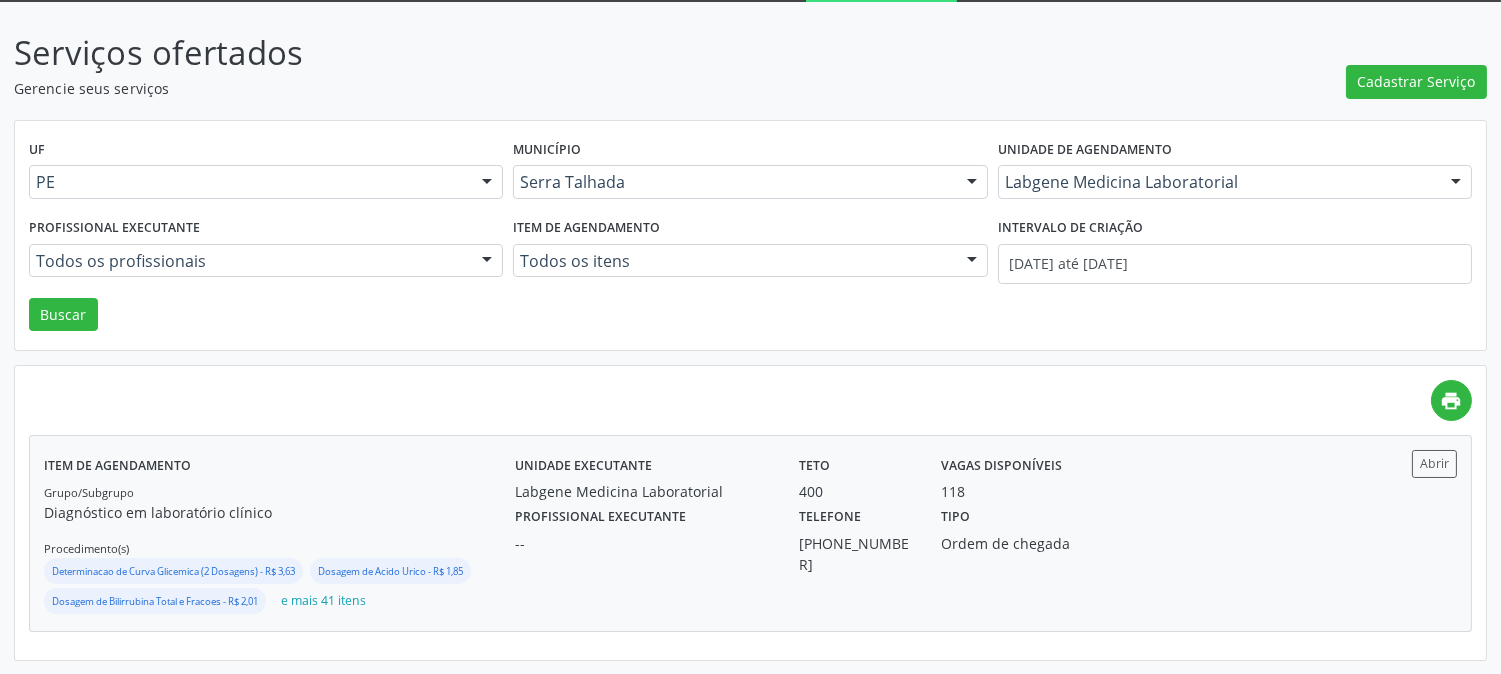 click on "Profissional executante
--
Telefone
[PHONE_NUMBER]
Tipo
Ordem de chegada" at bounding box center [927, 538] 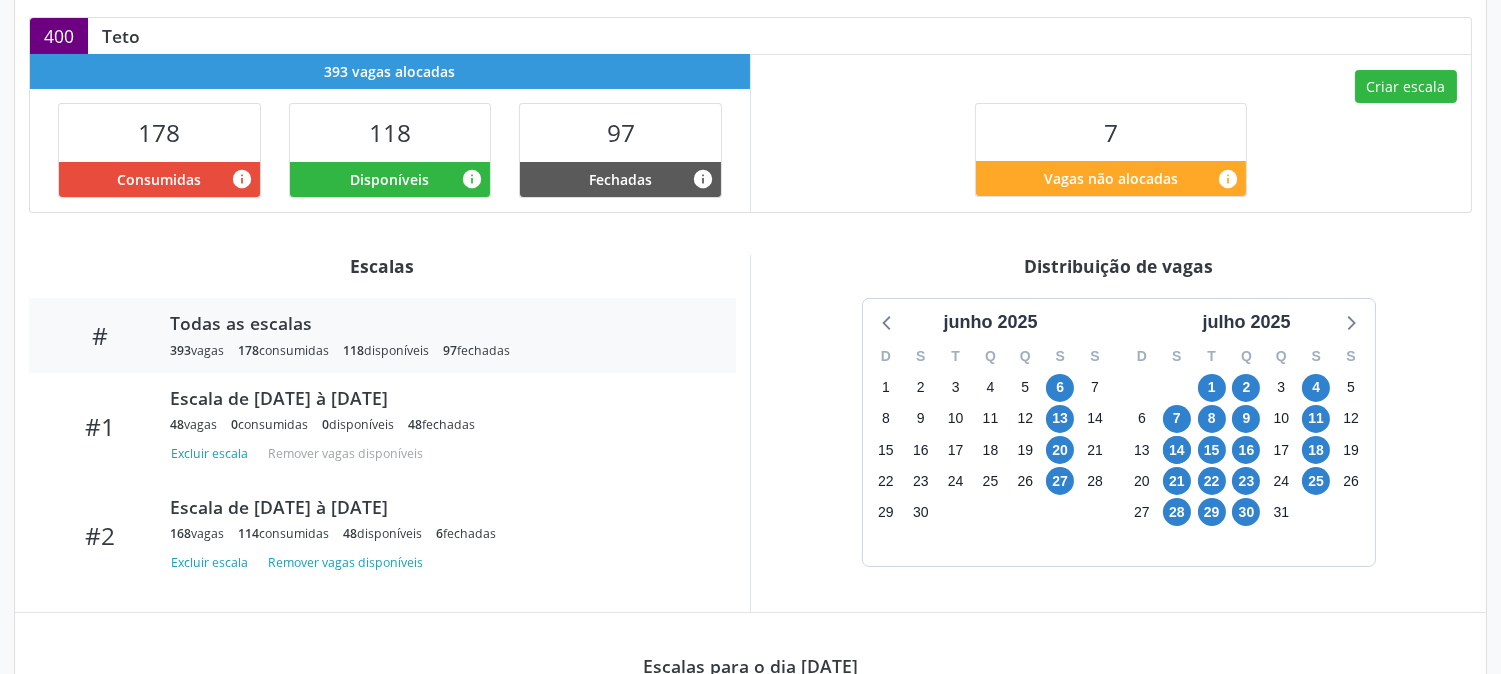 scroll, scrollTop: 555, scrollLeft: 0, axis: vertical 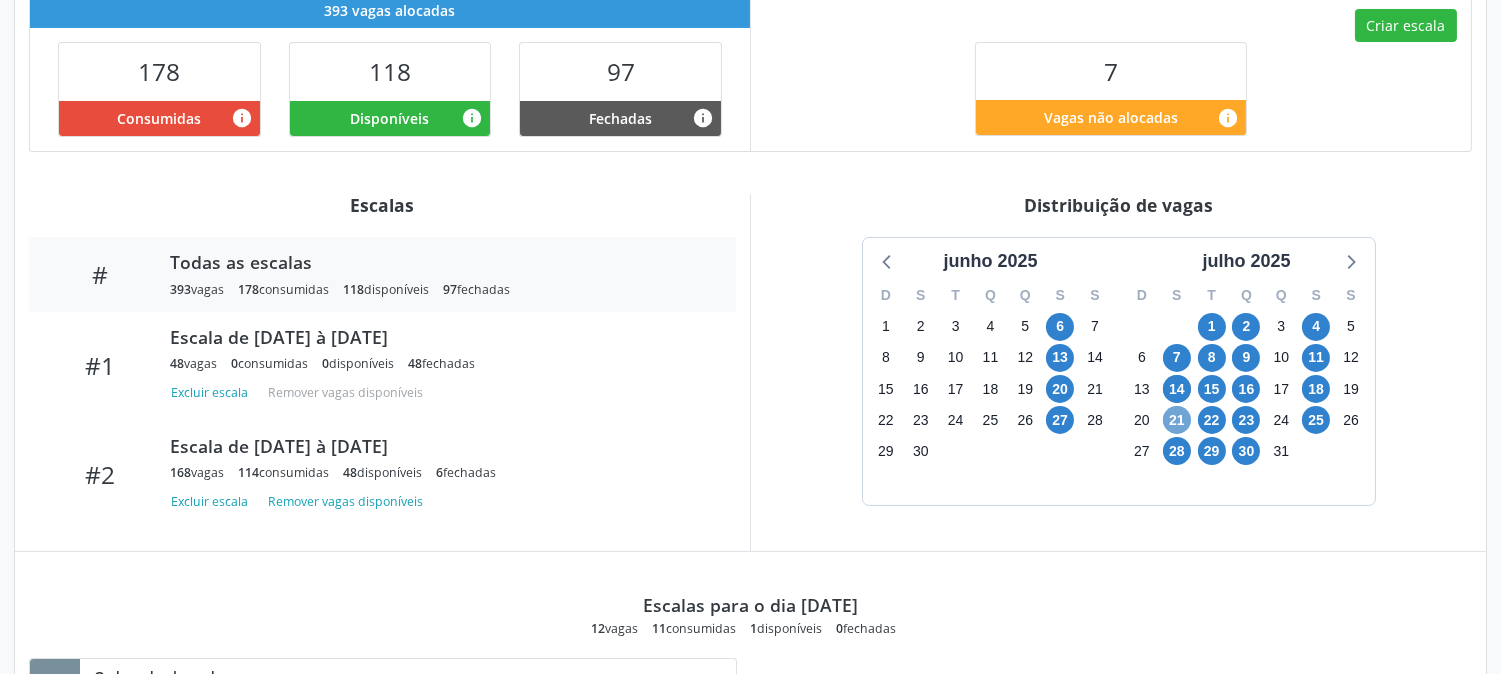 click on "21" at bounding box center (1177, 420) 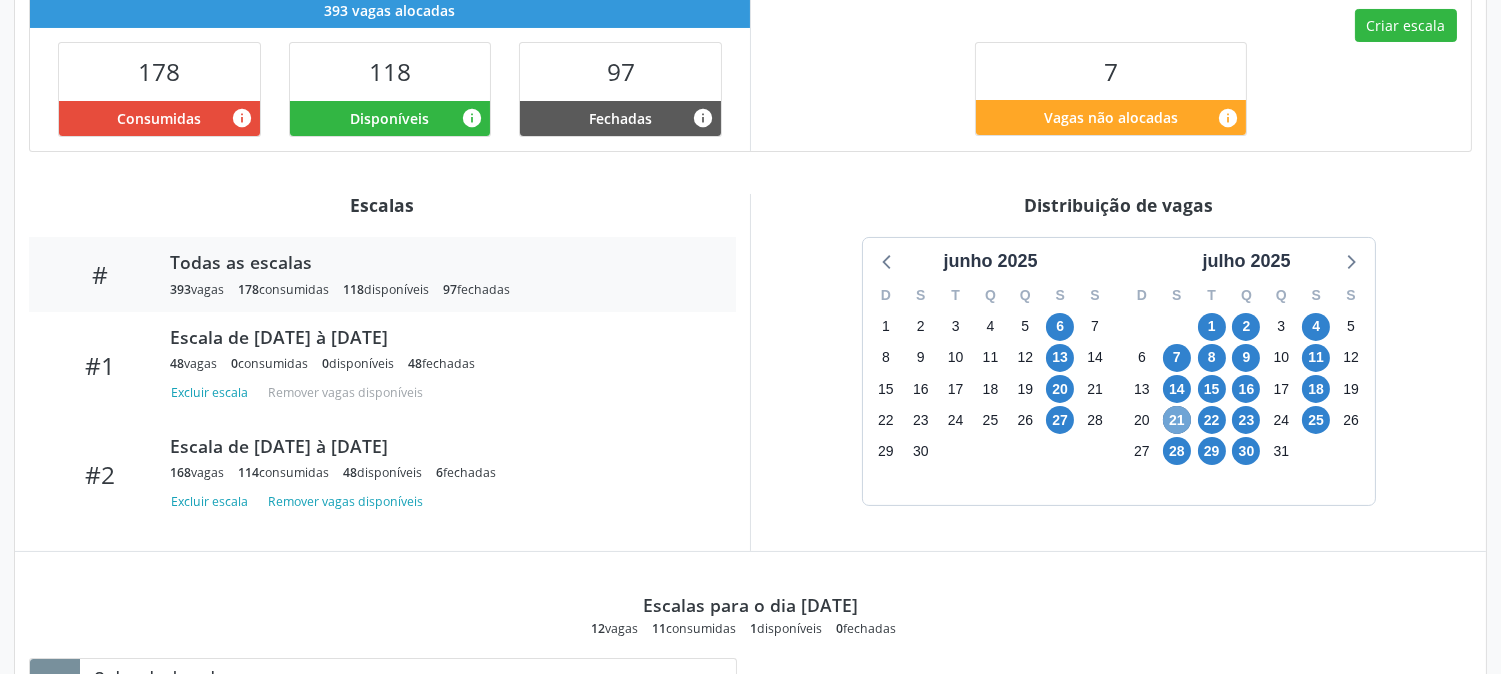 click on "21" at bounding box center (1177, 420) 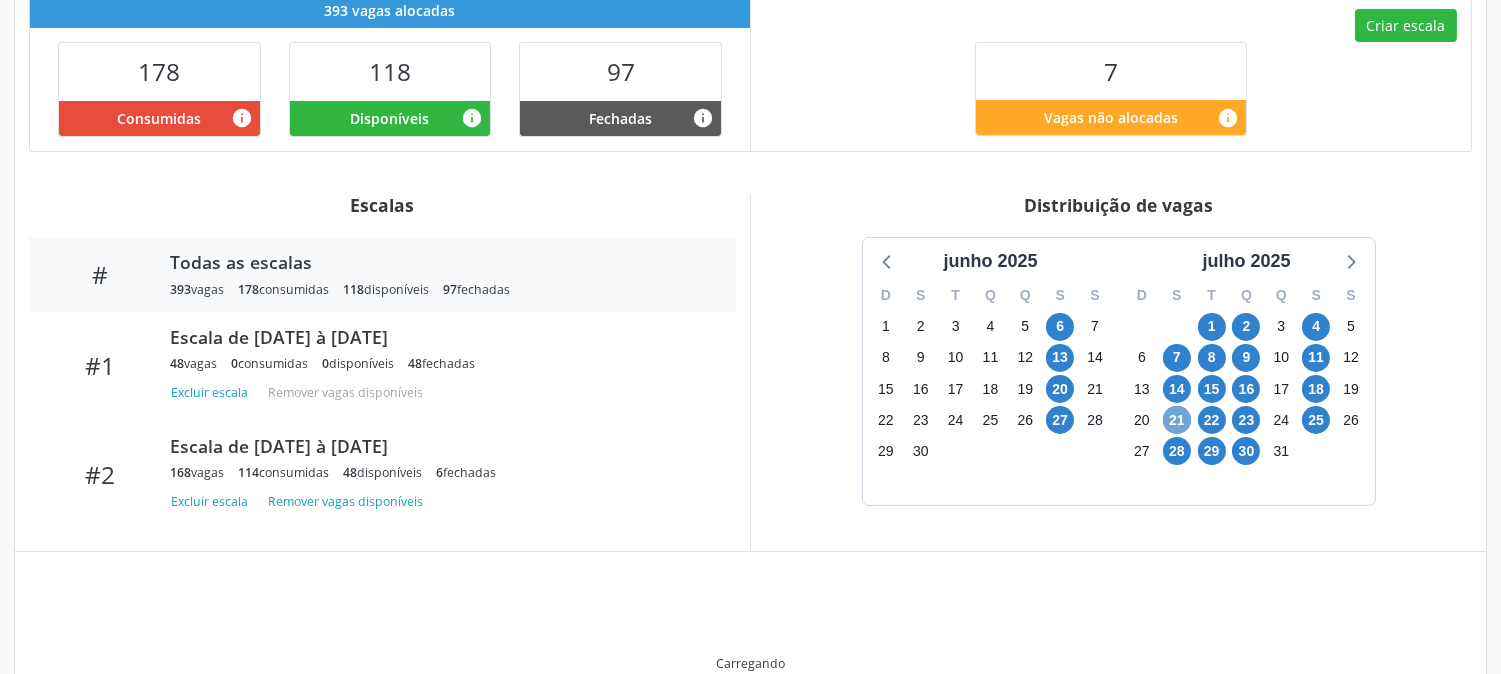 click on "21" at bounding box center [1177, 420] 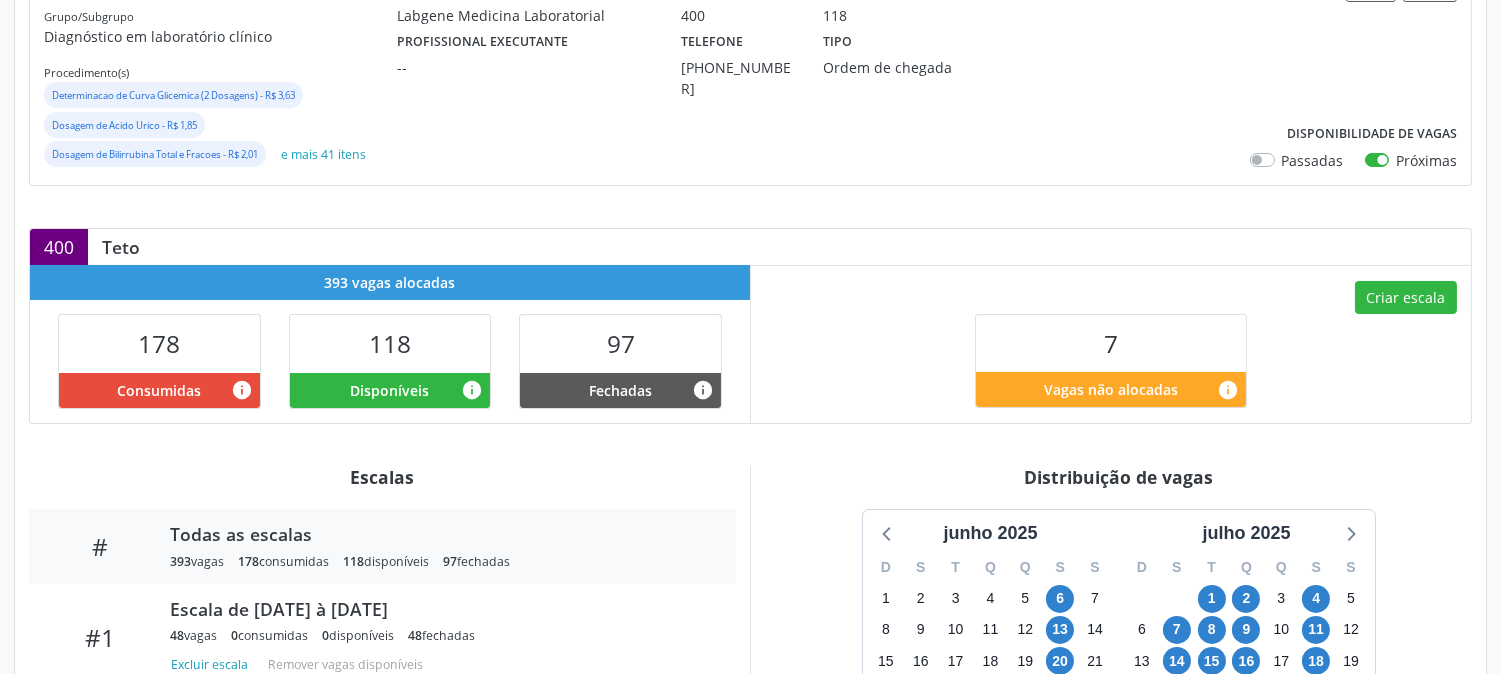 scroll, scrollTop: 282, scrollLeft: 0, axis: vertical 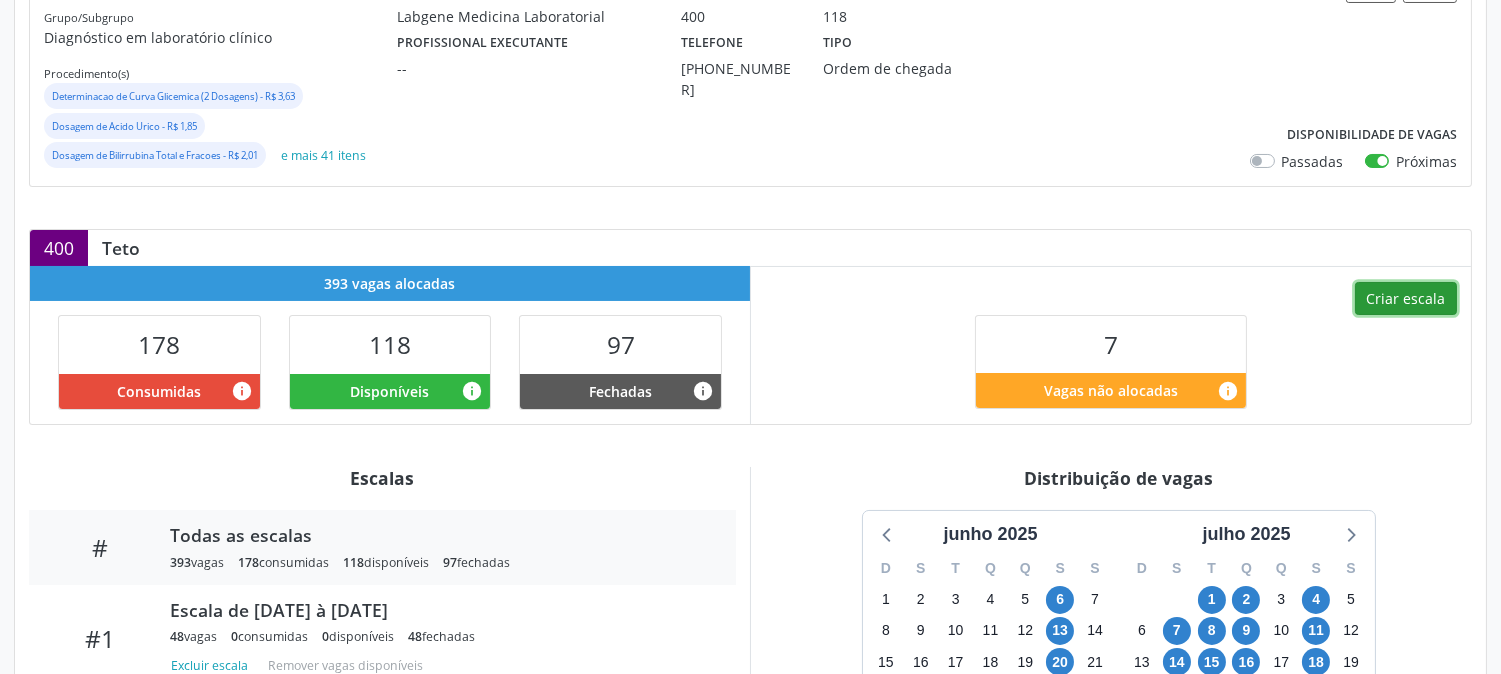 click on "Criar escala" at bounding box center (1406, 299) 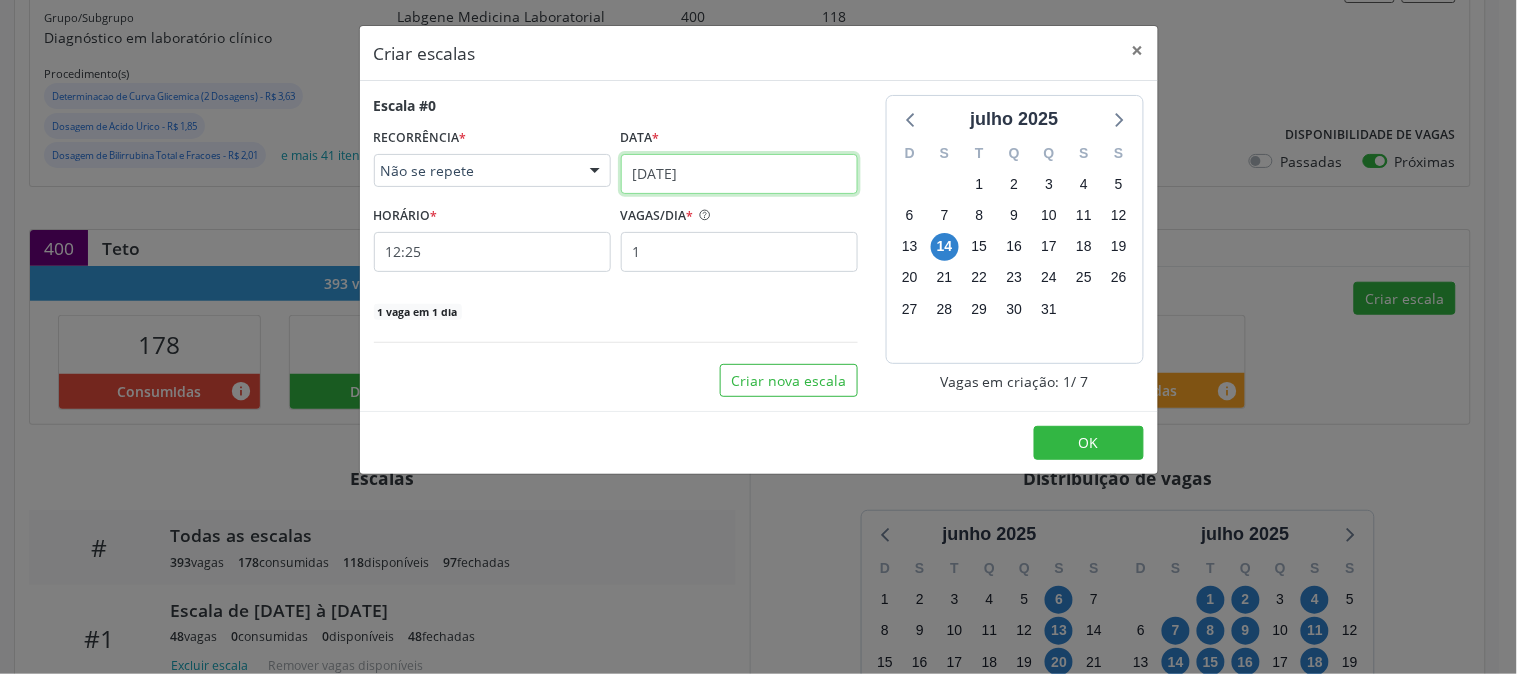 click on "14/07/2025" at bounding box center (739, 174) 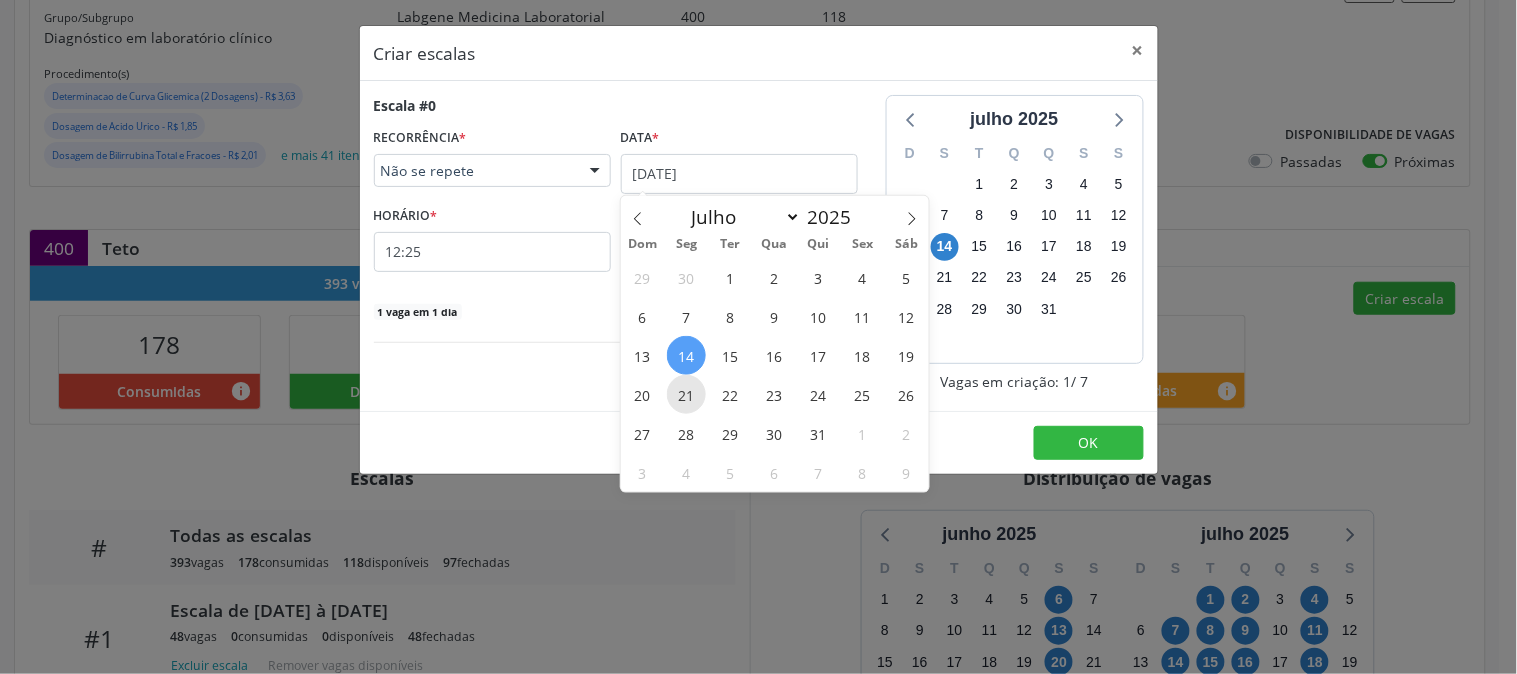 click on "21" at bounding box center (686, 394) 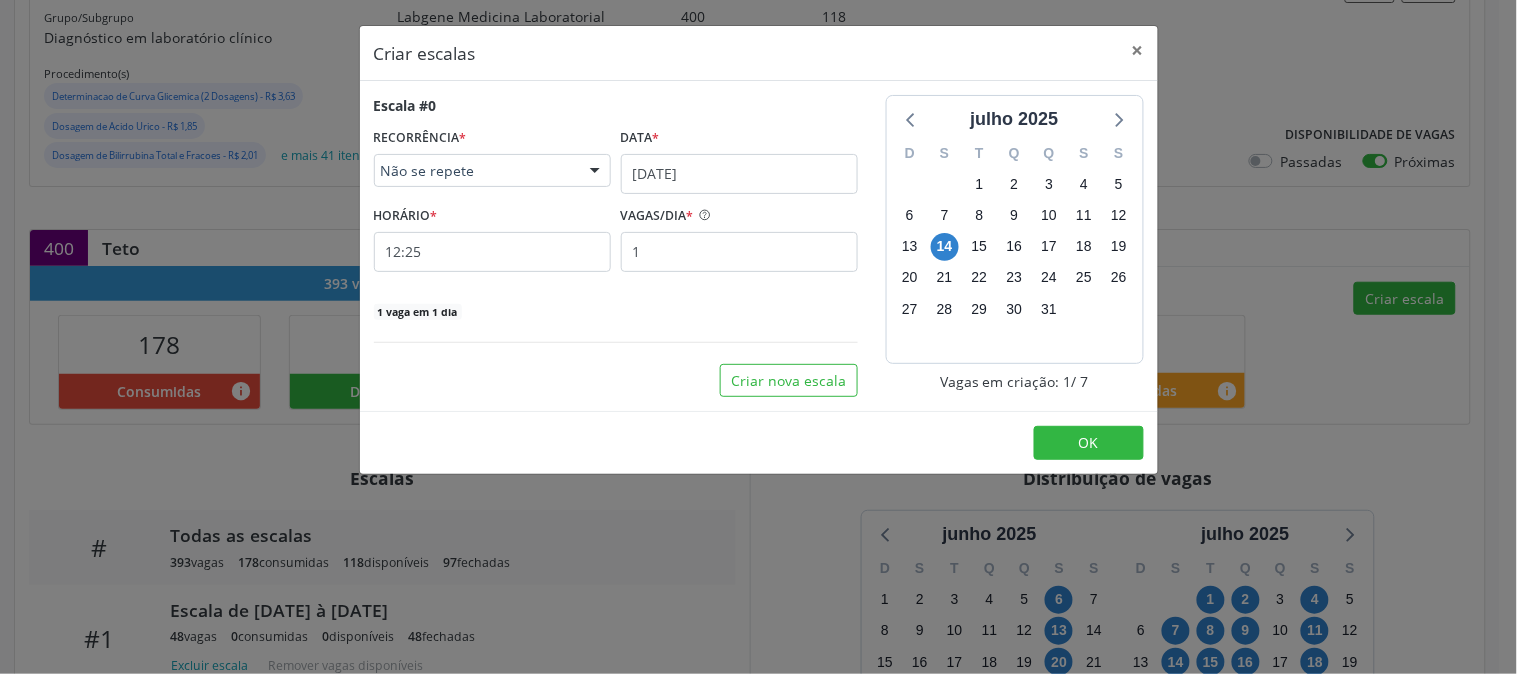 click on "Criar nova escala" at bounding box center [616, 381] 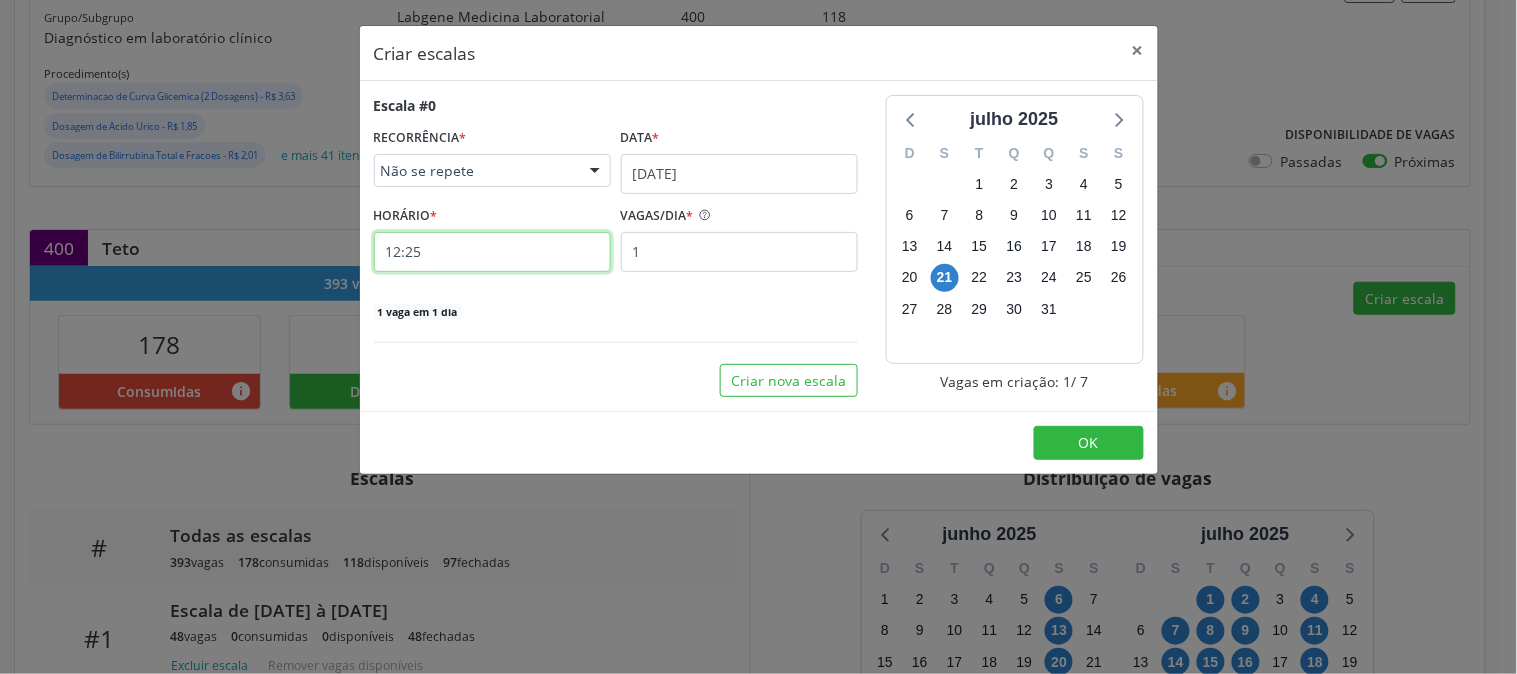 click on "12:25" at bounding box center (492, 252) 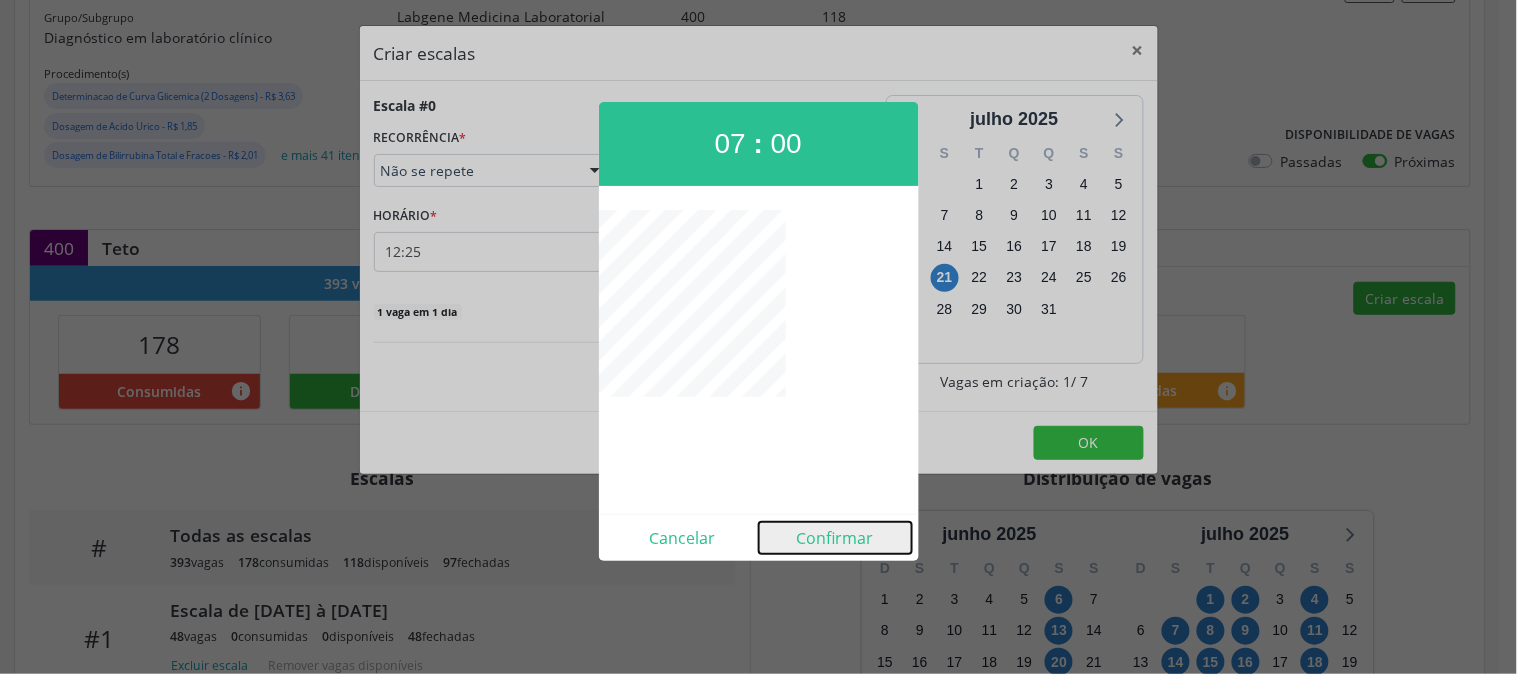 click on "Confirmar" at bounding box center [835, 538] 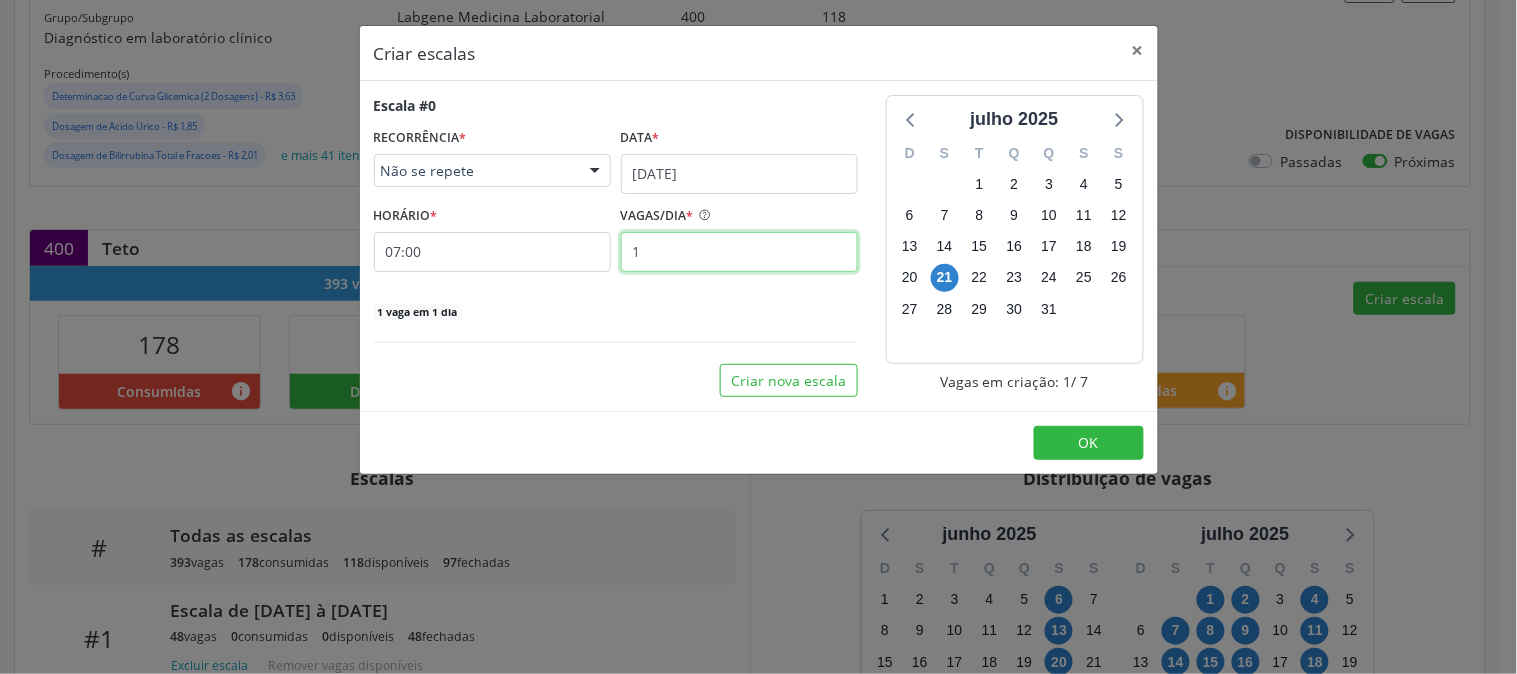 click on "1" at bounding box center (739, 252) 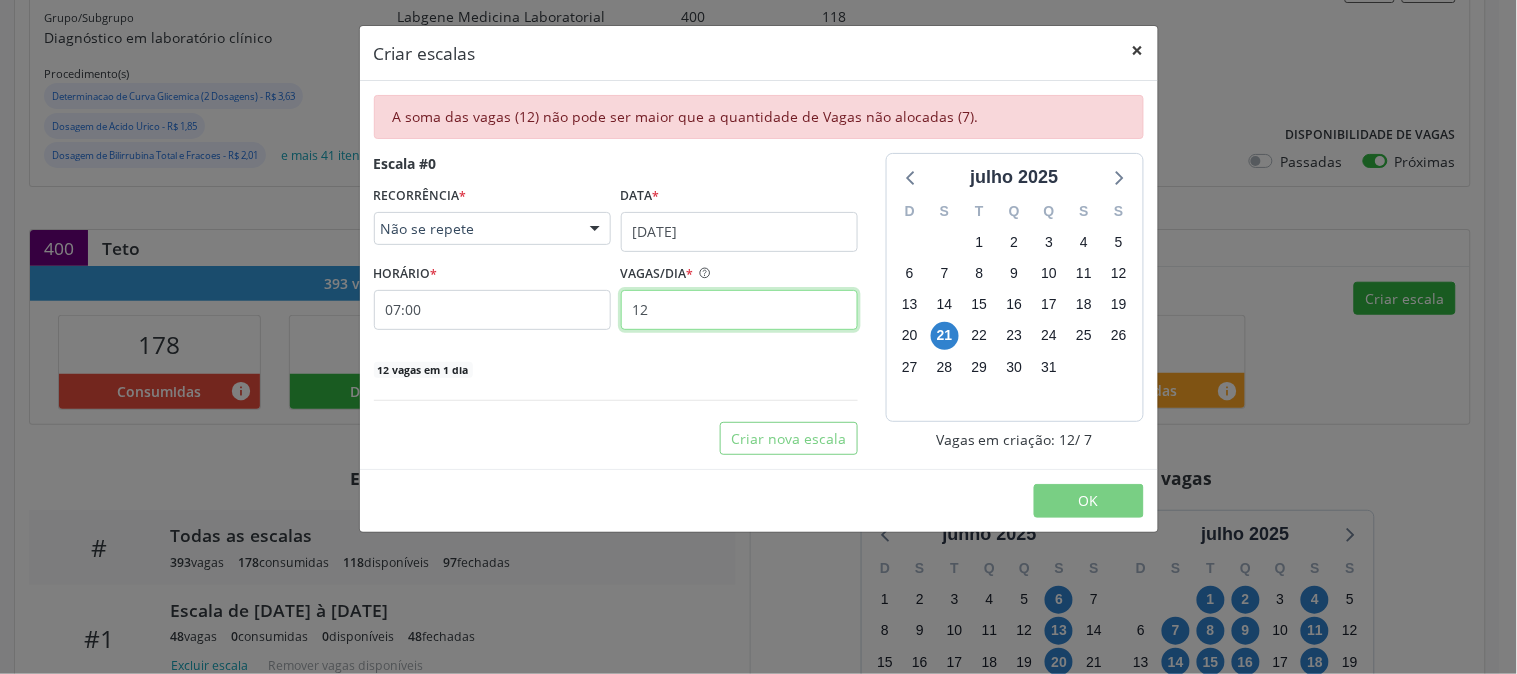 type on "12" 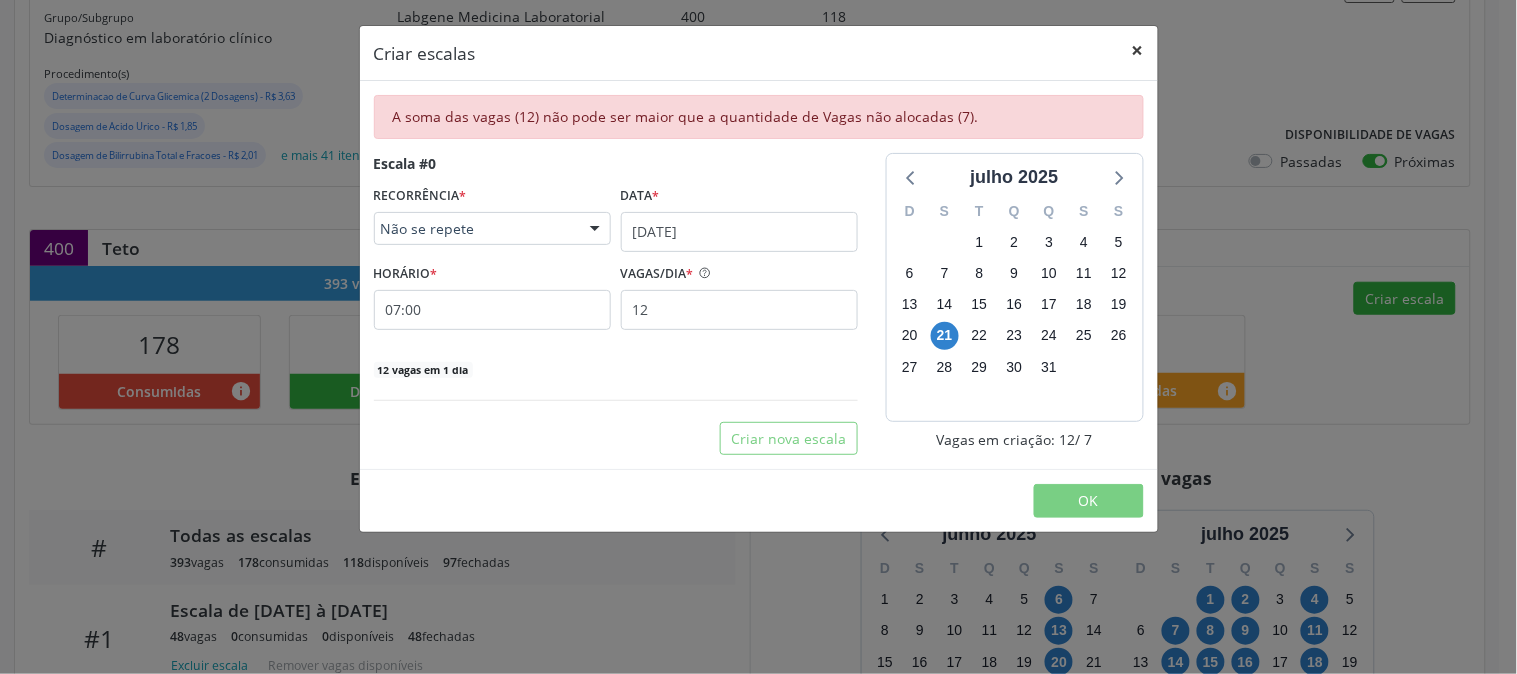 click on "×" at bounding box center [1138, 50] 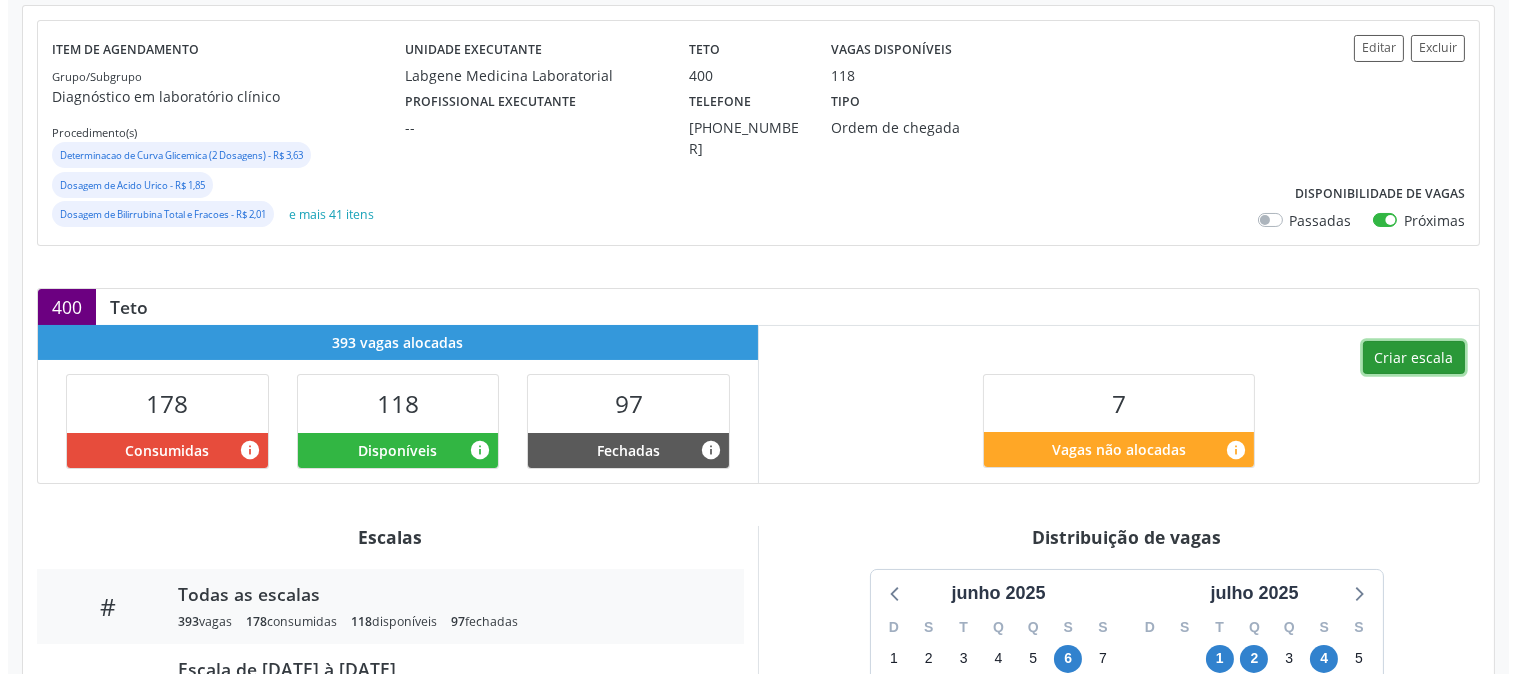 scroll, scrollTop: 171, scrollLeft: 0, axis: vertical 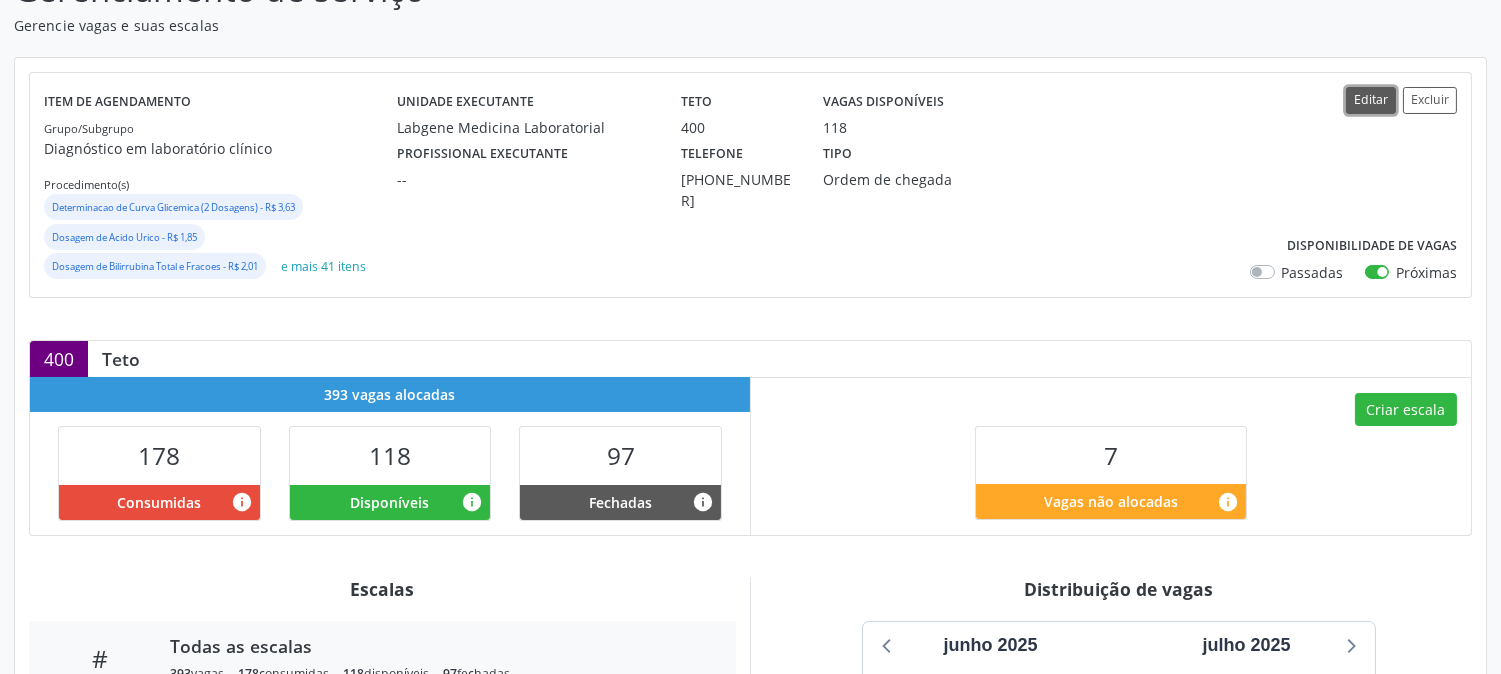 click on "Editar" at bounding box center [1371, 100] 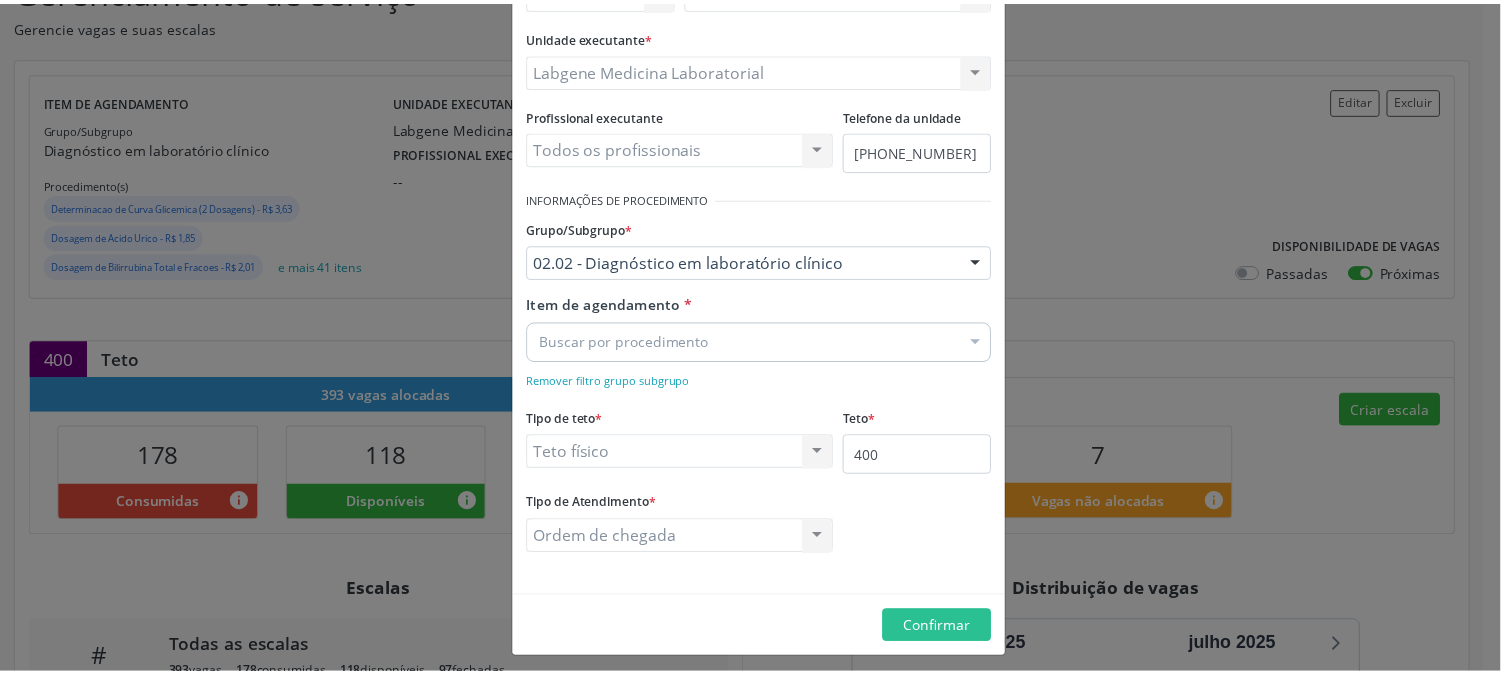 scroll, scrollTop: 190, scrollLeft: 0, axis: vertical 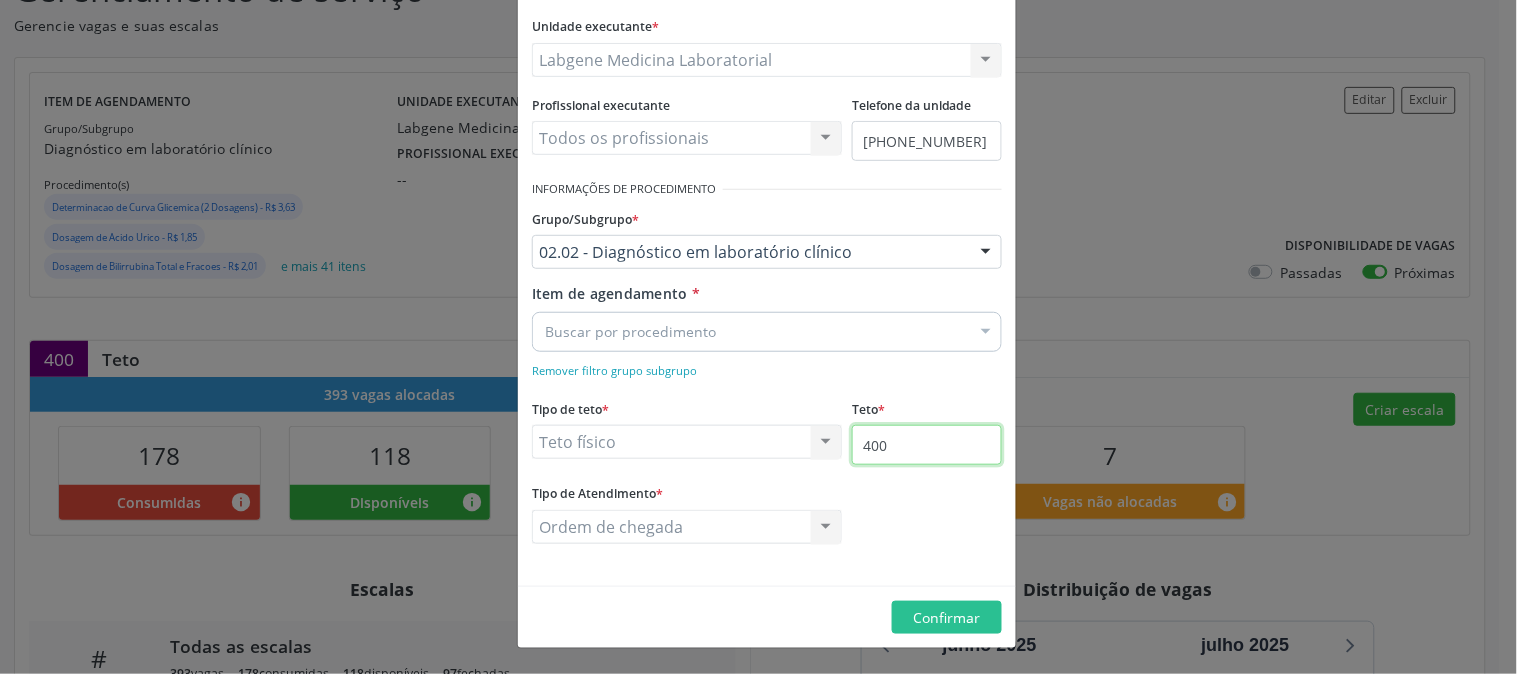 click on "400" at bounding box center [927, 445] 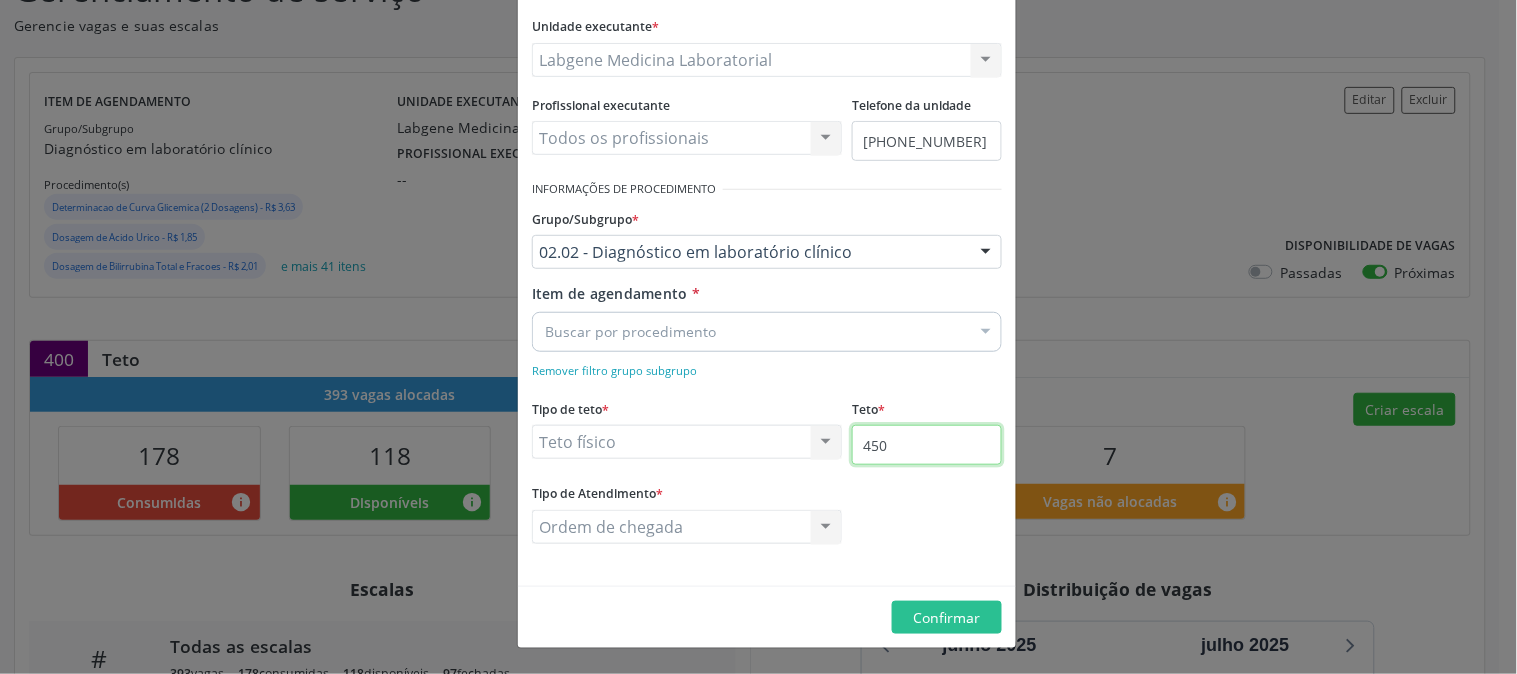 type on "450" 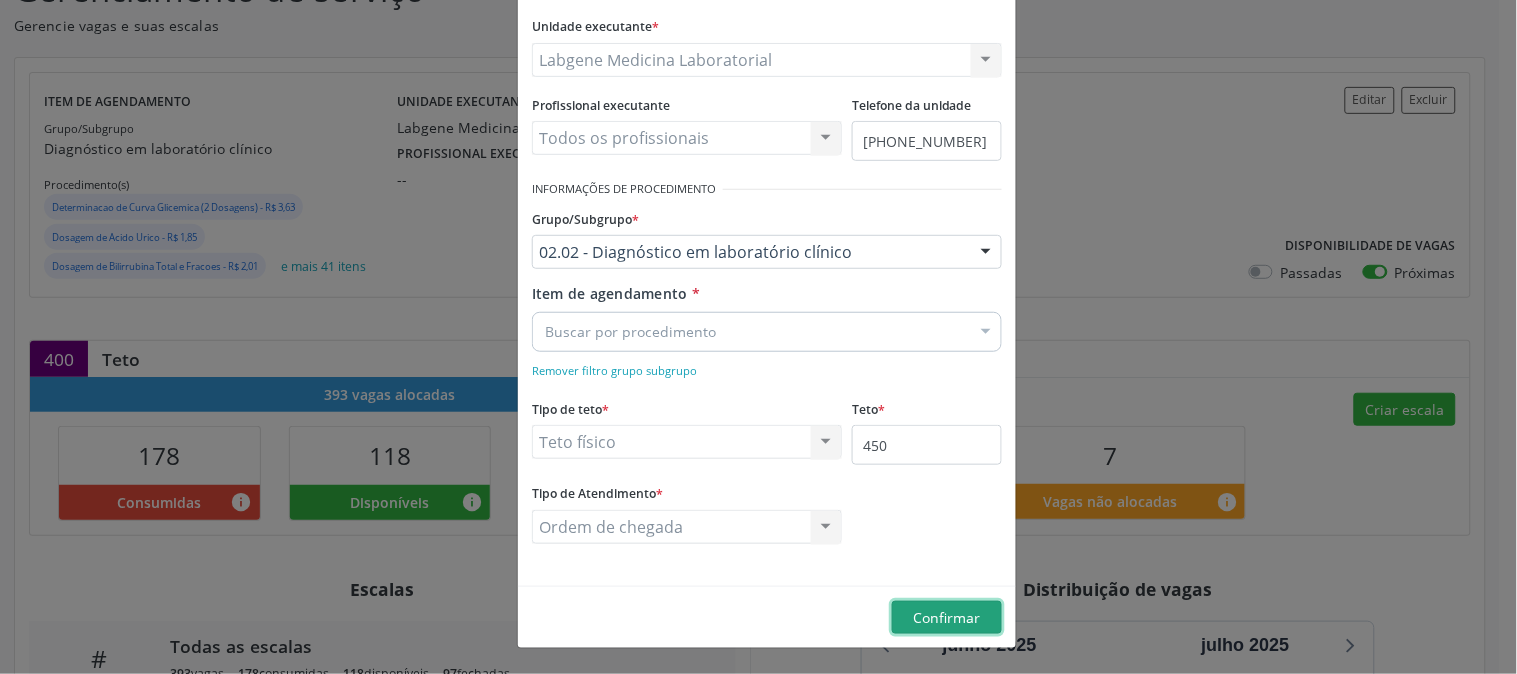 click on "Confirmar" at bounding box center [947, 618] 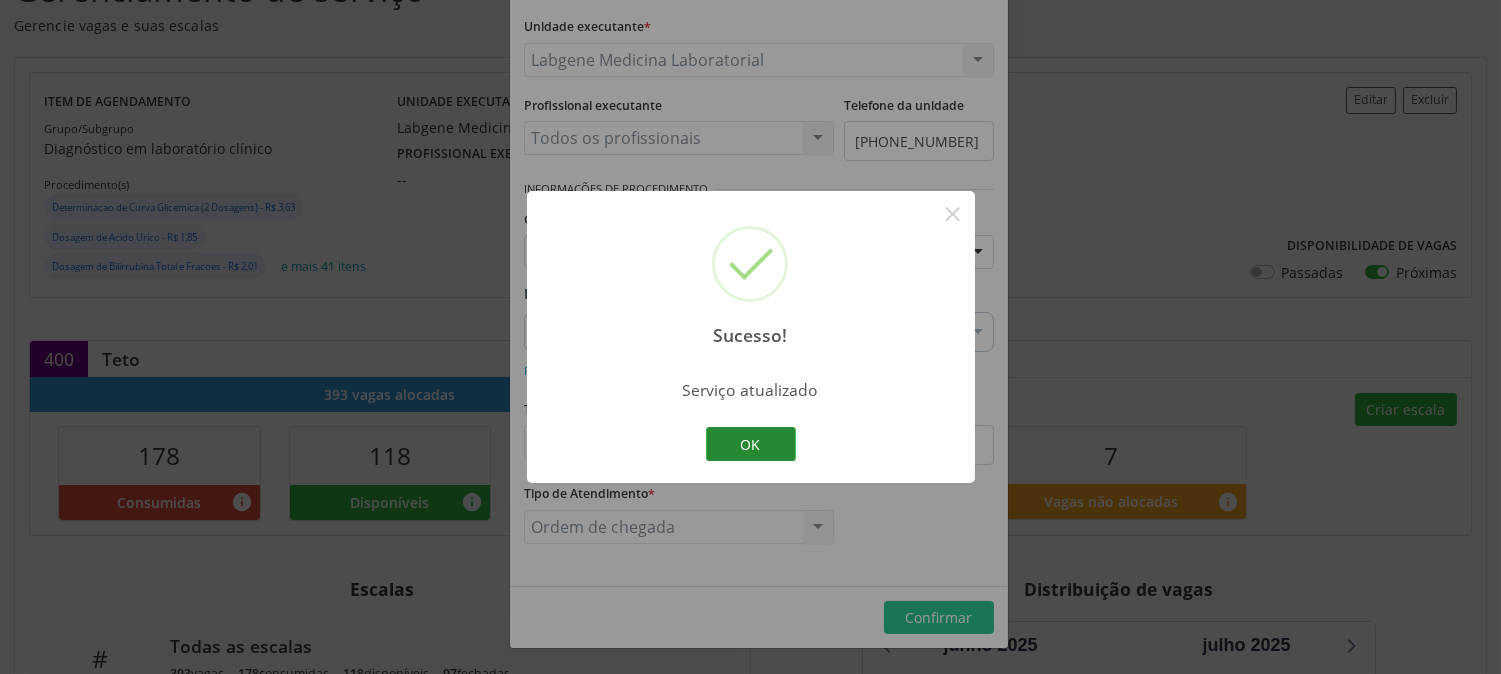 click on "OK" at bounding box center (751, 444) 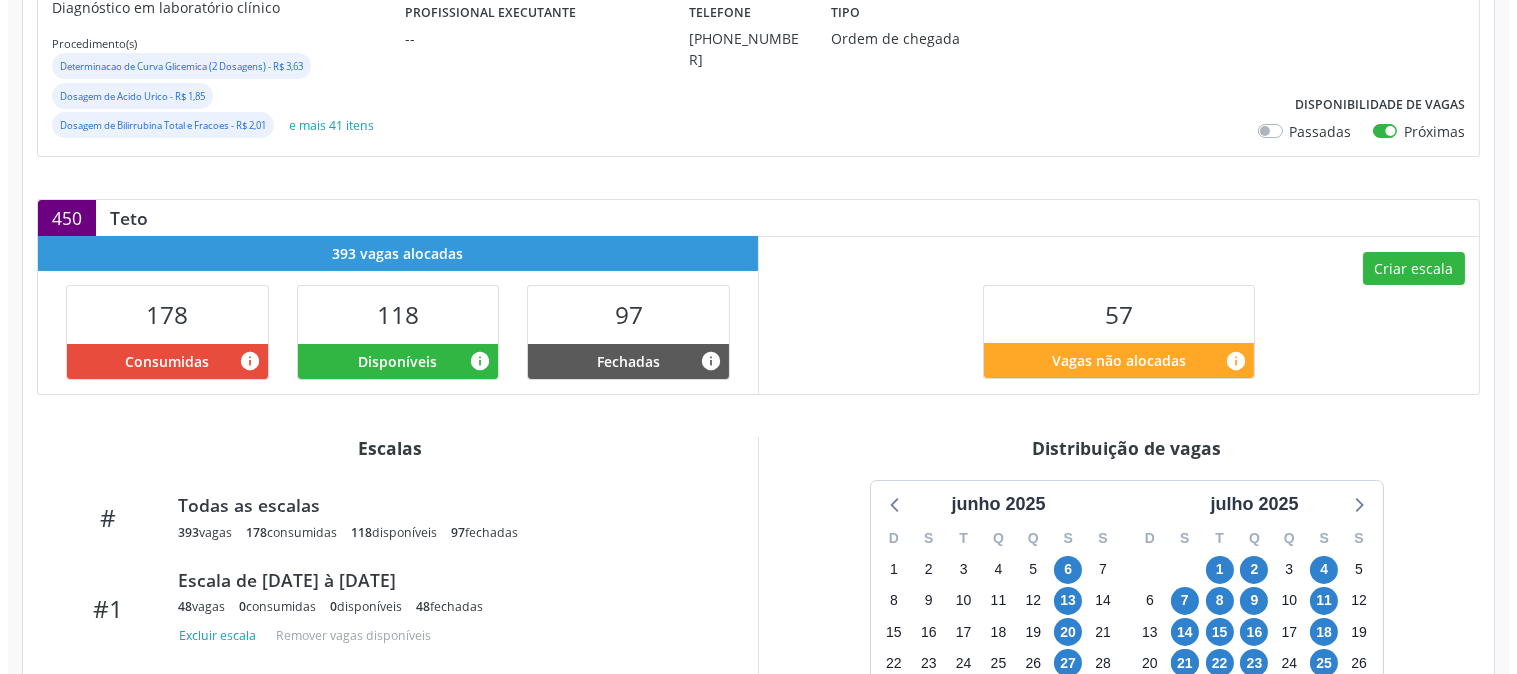 scroll, scrollTop: 111, scrollLeft: 0, axis: vertical 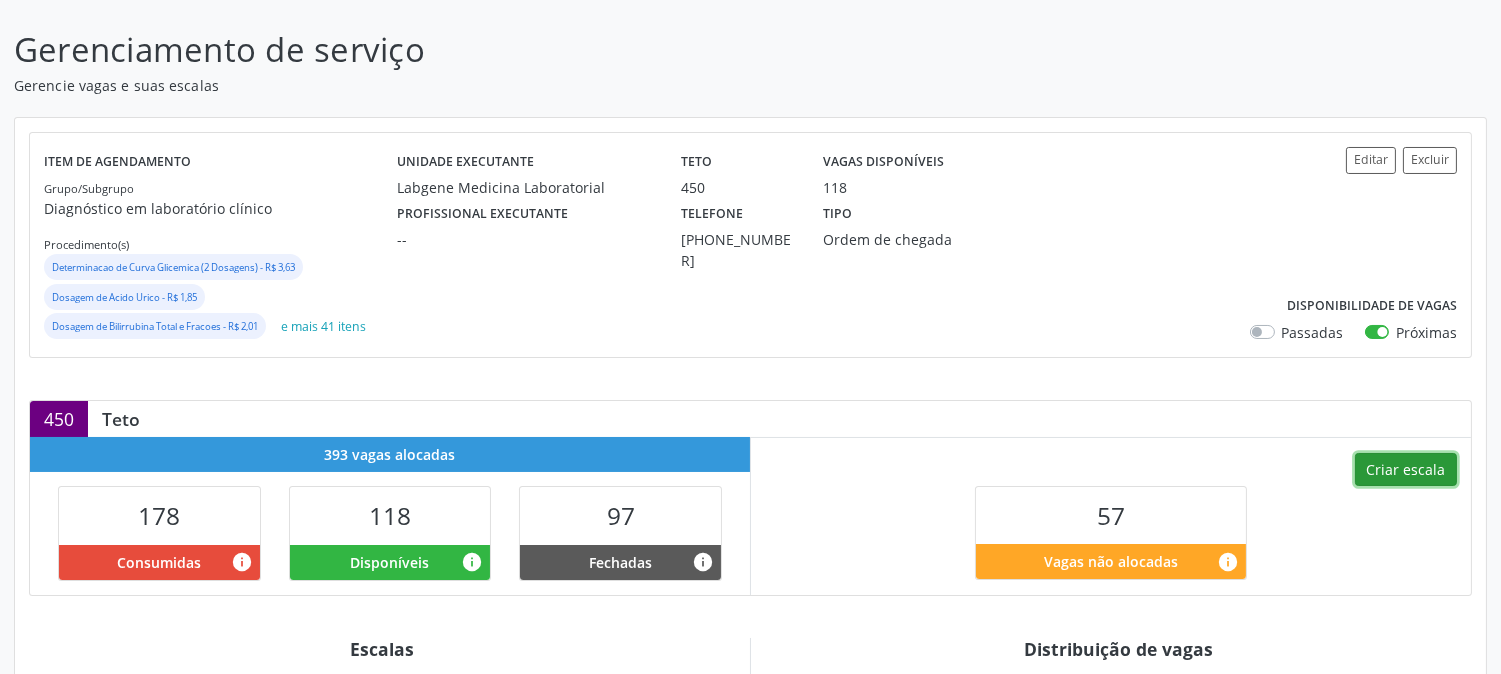 click on "Criar escala" at bounding box center [1406, 470] 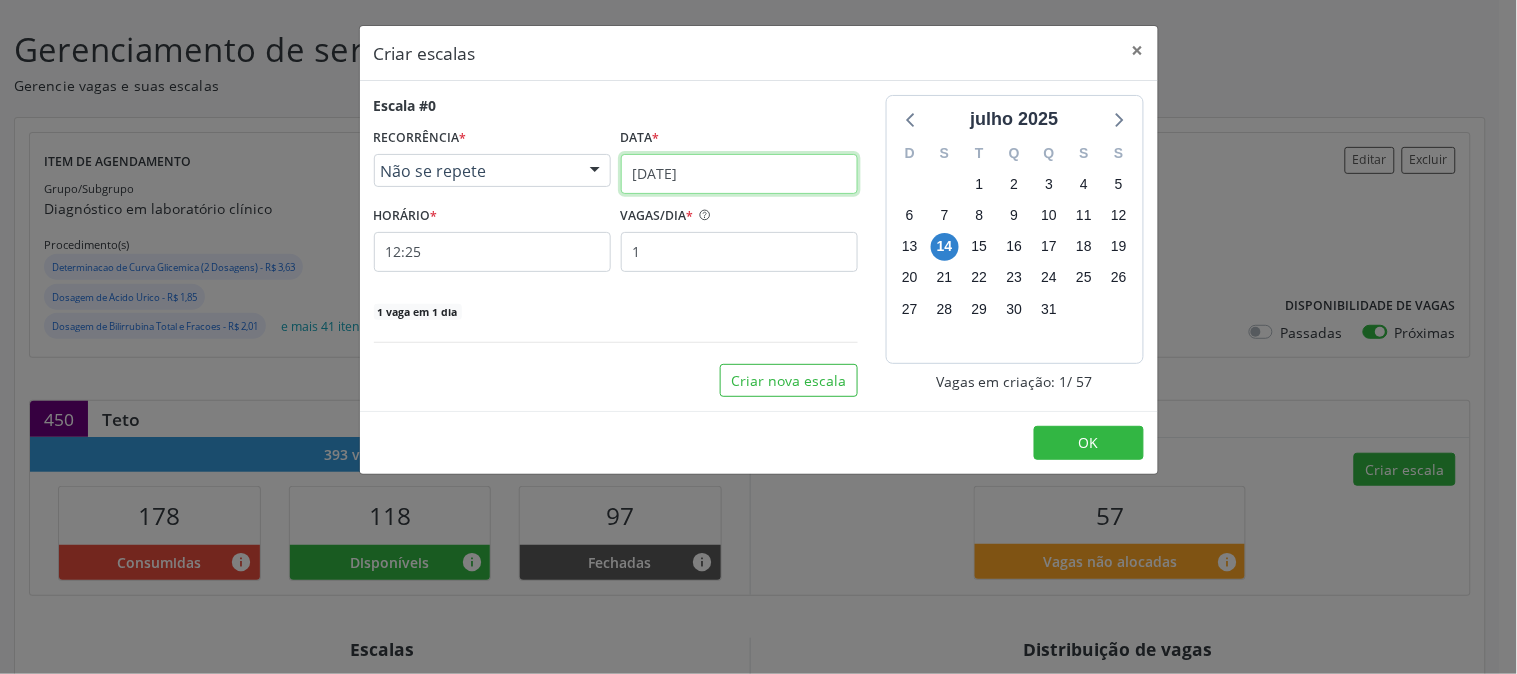 click on "14/07/2025" at bounding box center (739, 174) 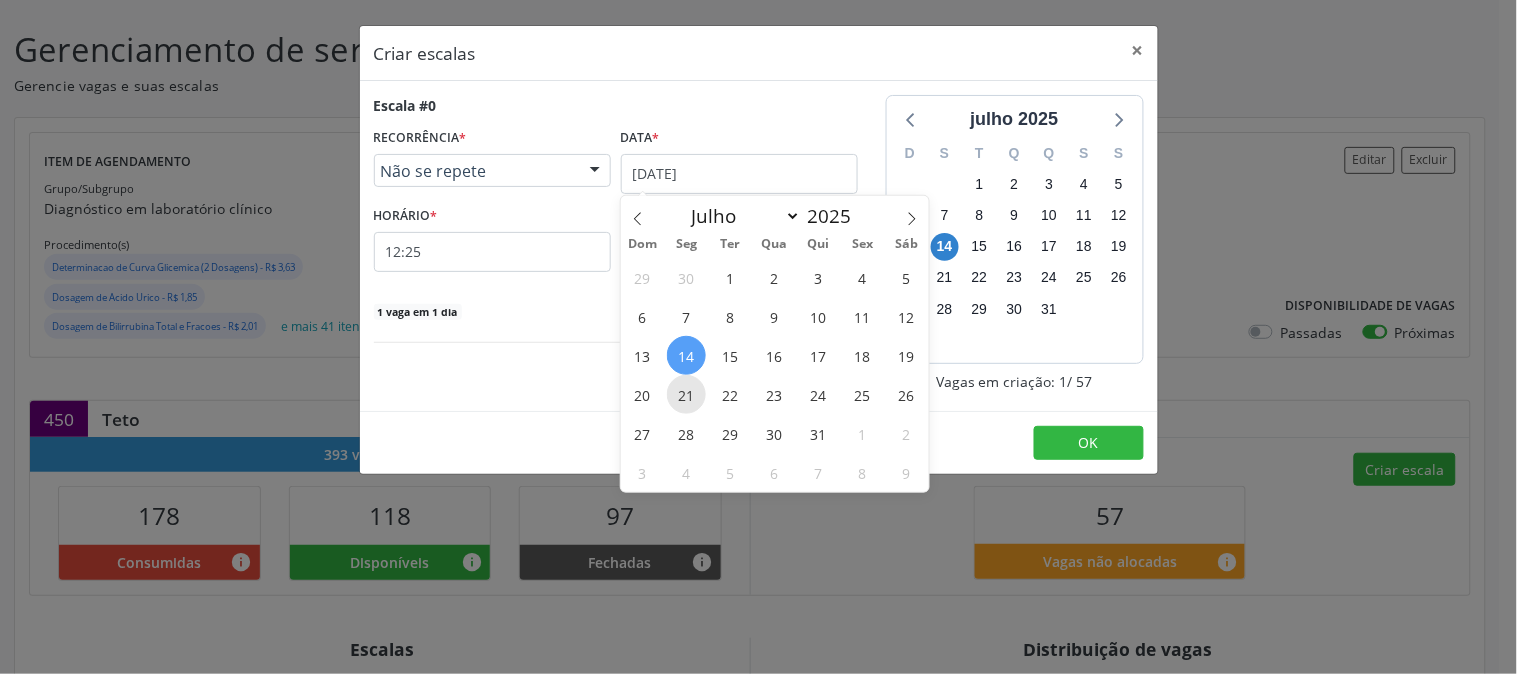 click on "21" at bounding box center [686, 394] 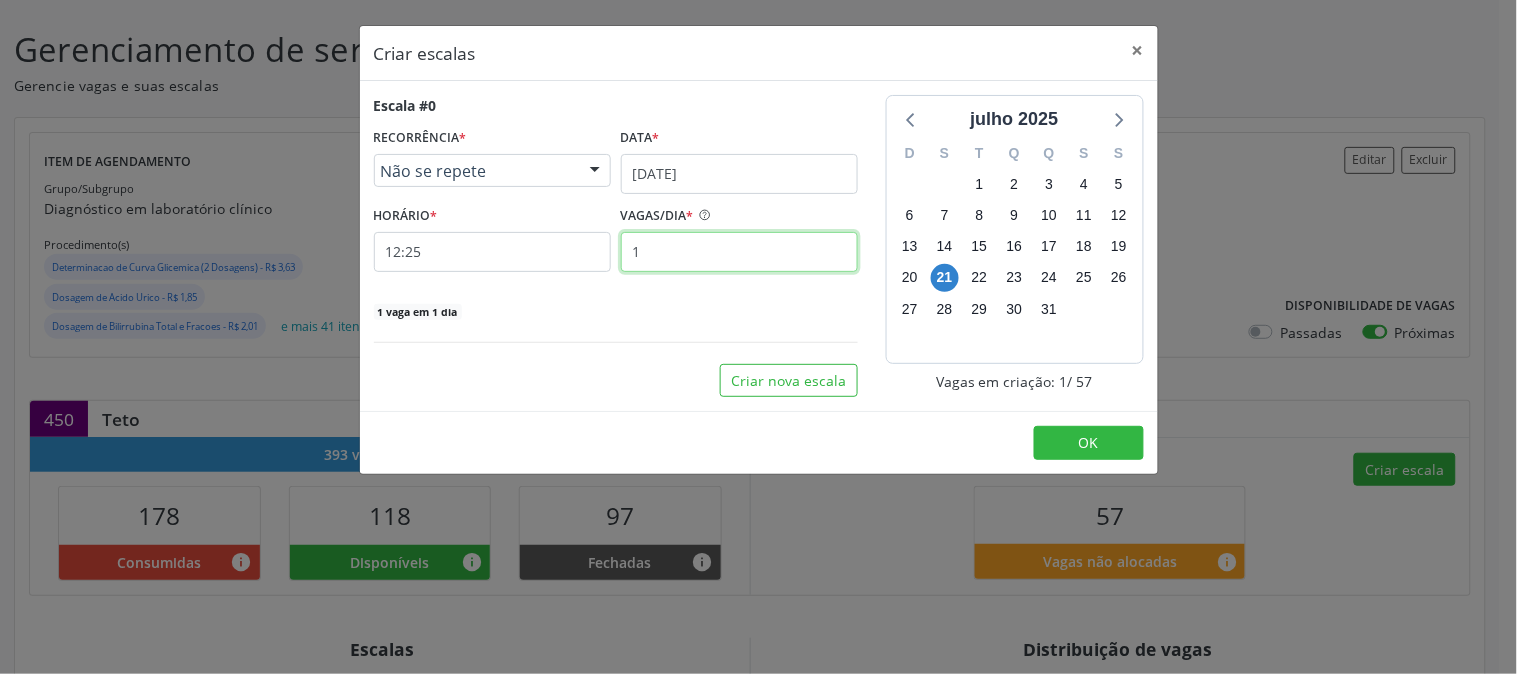click on "1" at bounding box center (739, 252) 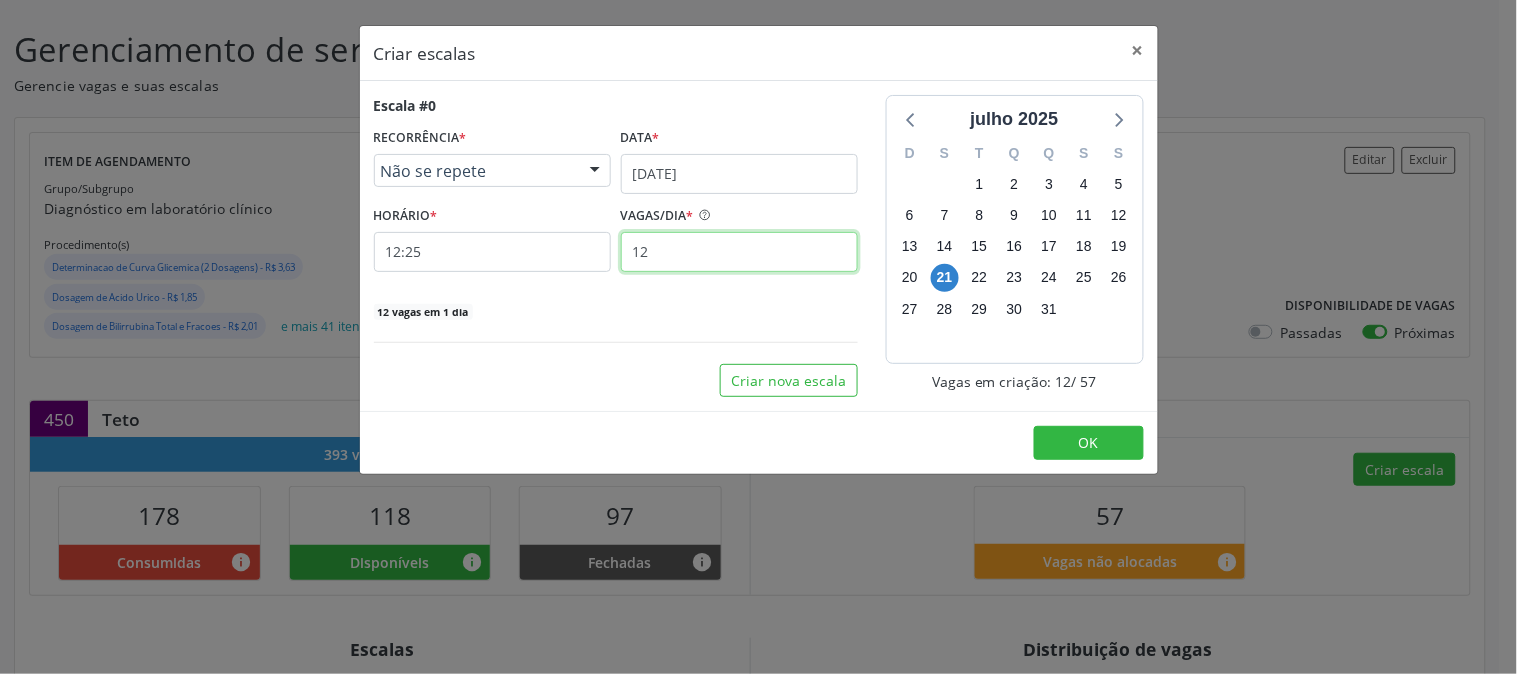 type on "12" 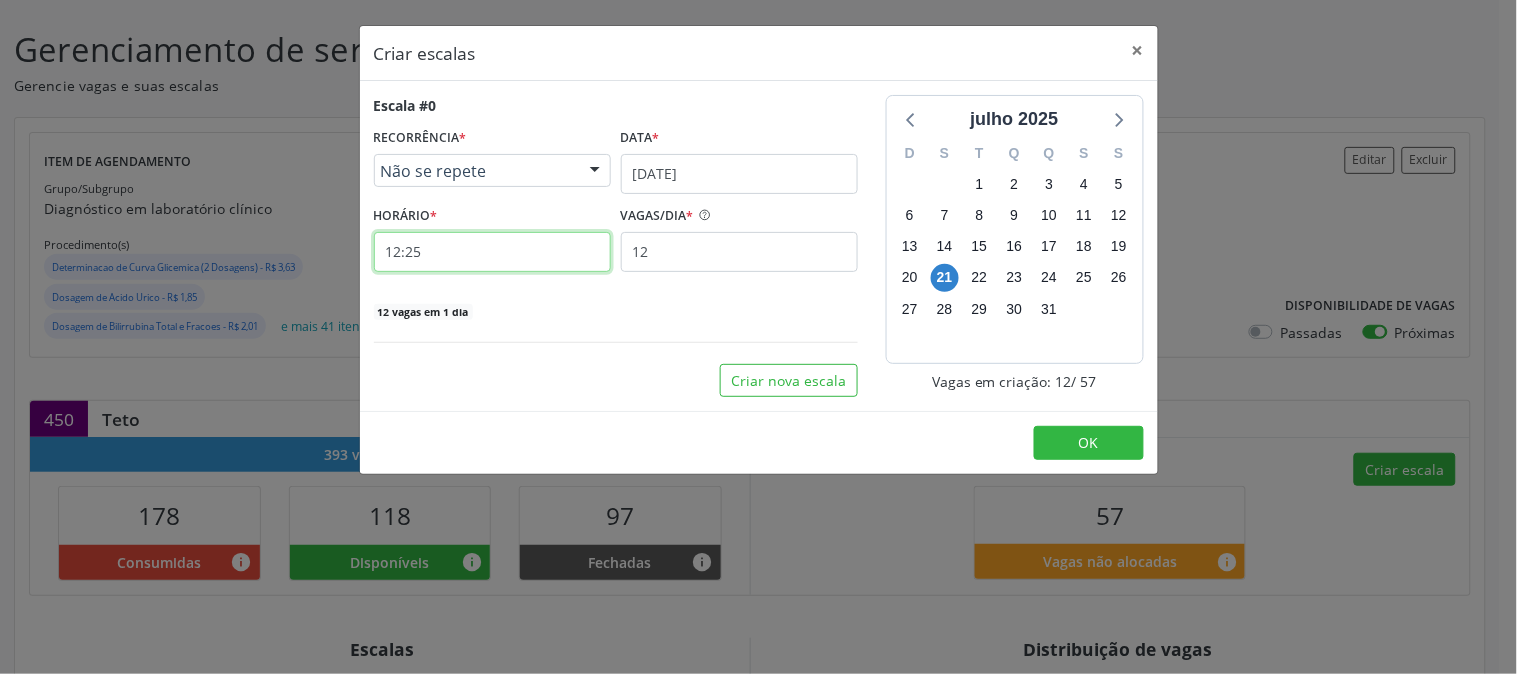 click on "12:25" at bounding box center (492, 252) 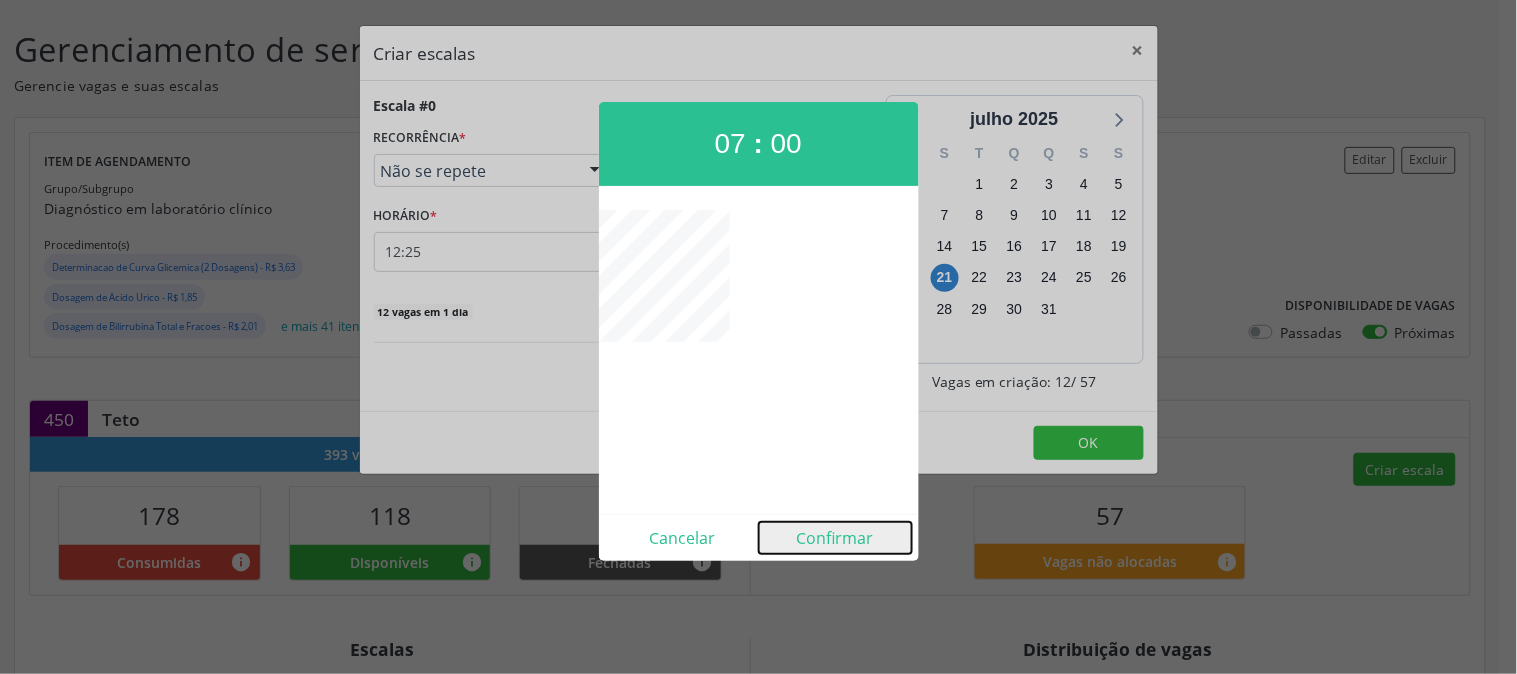click on "Confirmar" at bounding box center (835, 538) 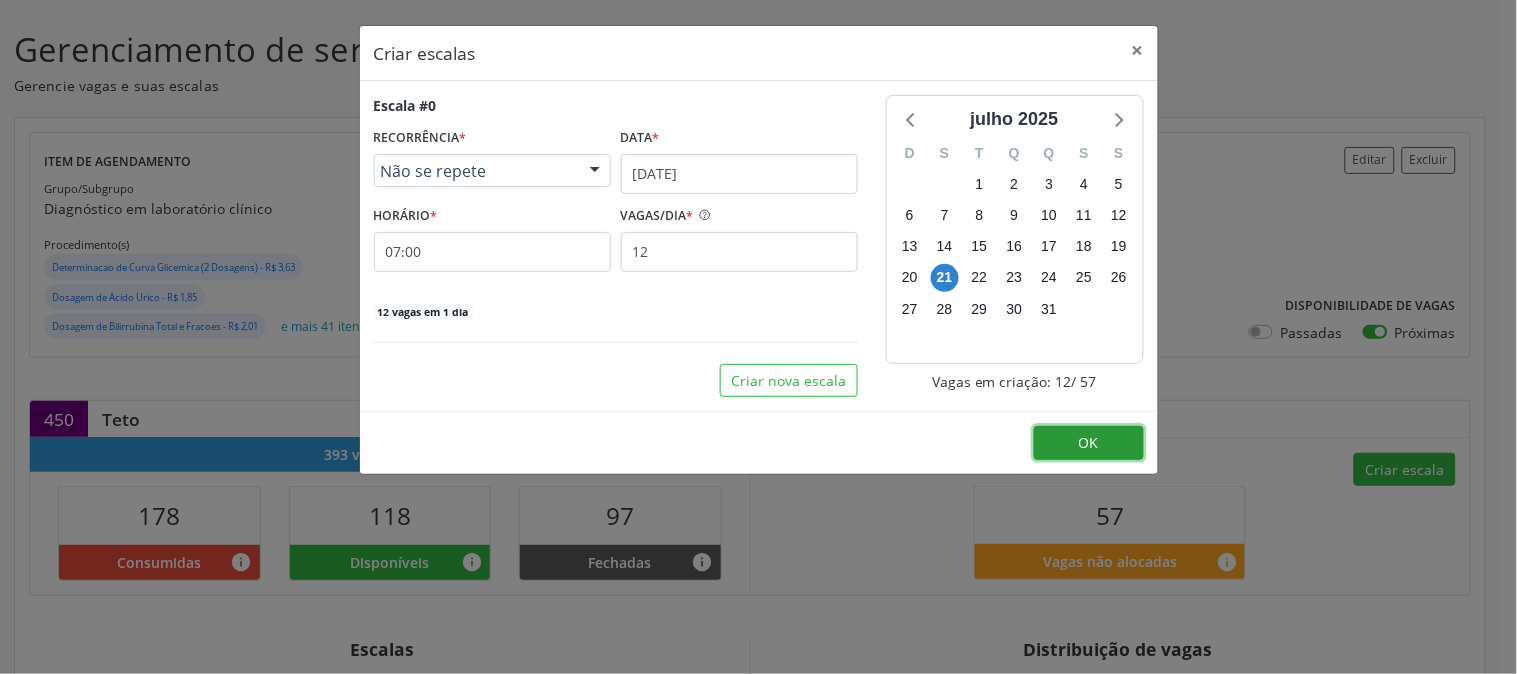 click on "OK" at bounding box center (1089, 443) 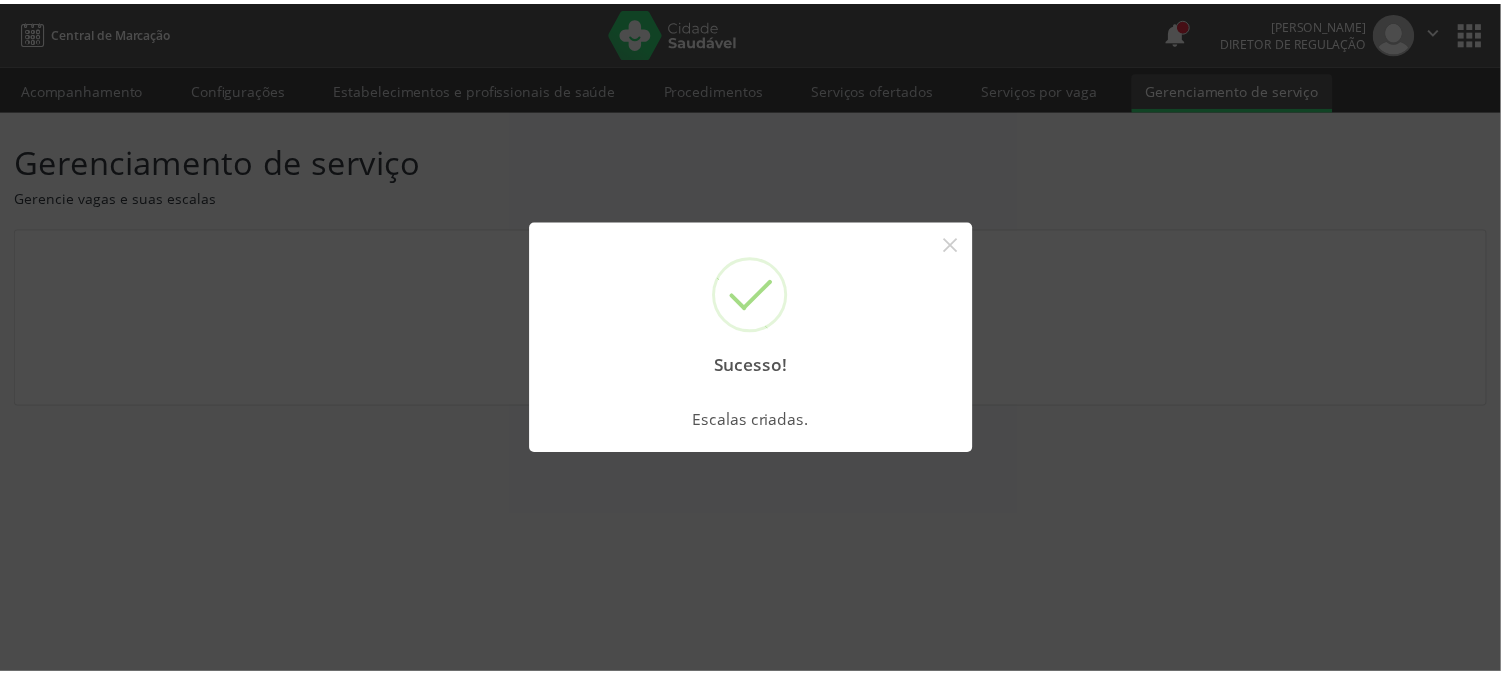 scroll, scrollTop: 0, scrollLeft: 0, axis: both 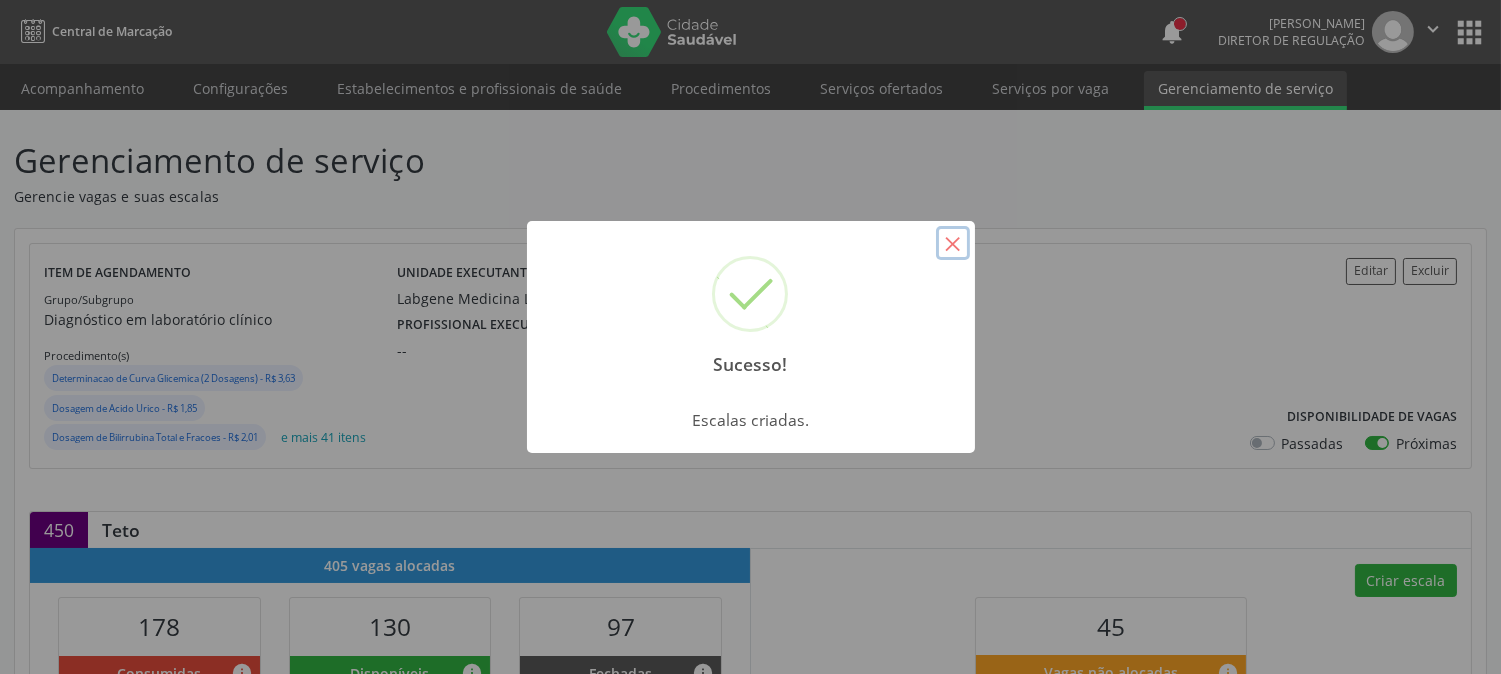 click on "×" at bounding box center [953, 243] 